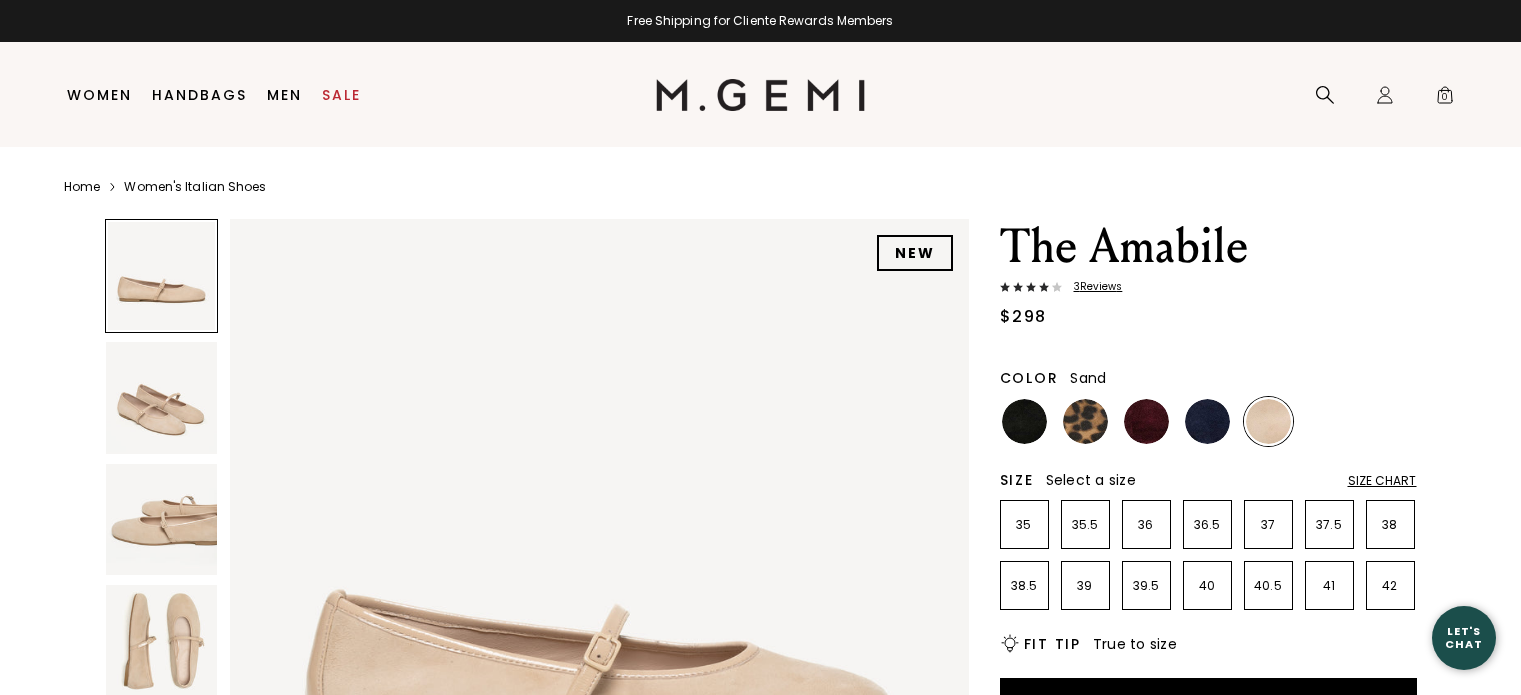 scroll, scrollTop: 0, scrollLeft: 0, axis: both 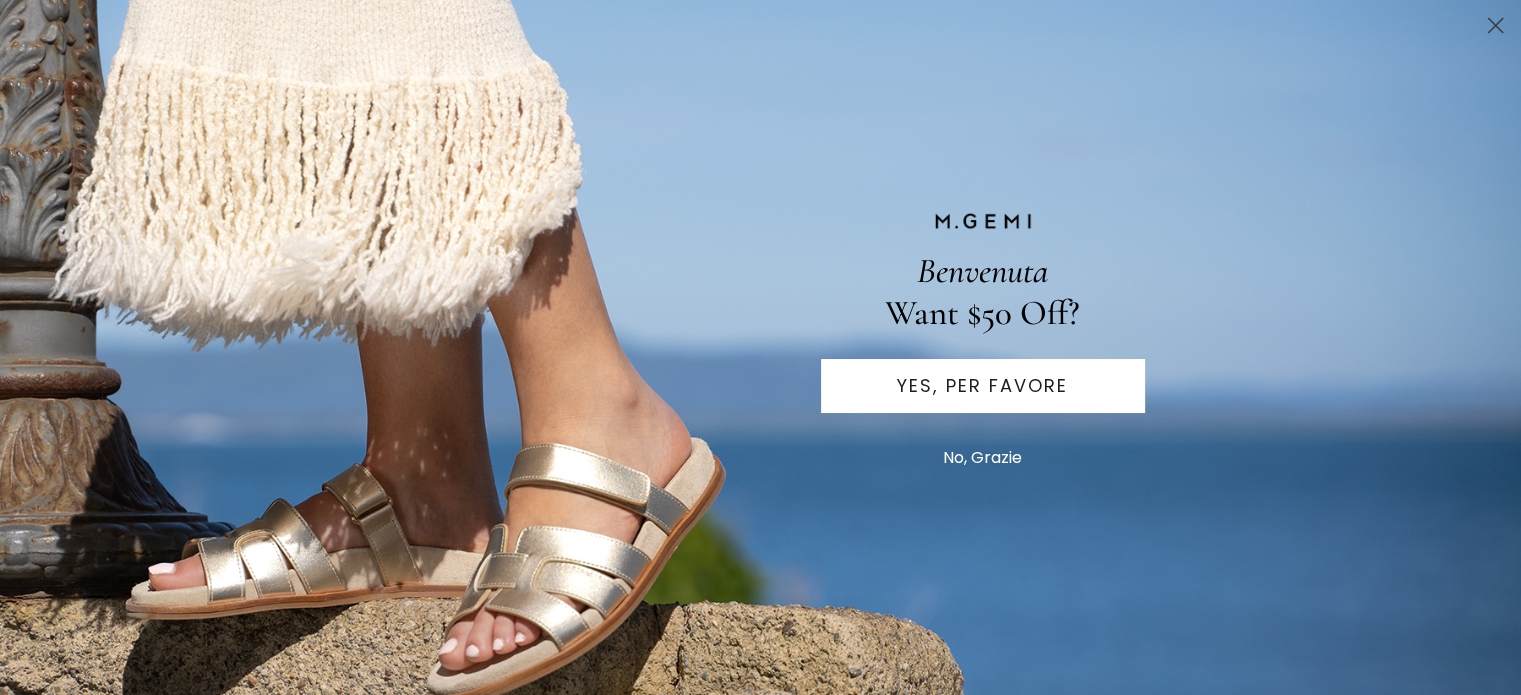 click on "No, Grazie" at bounding box center [982, 458] 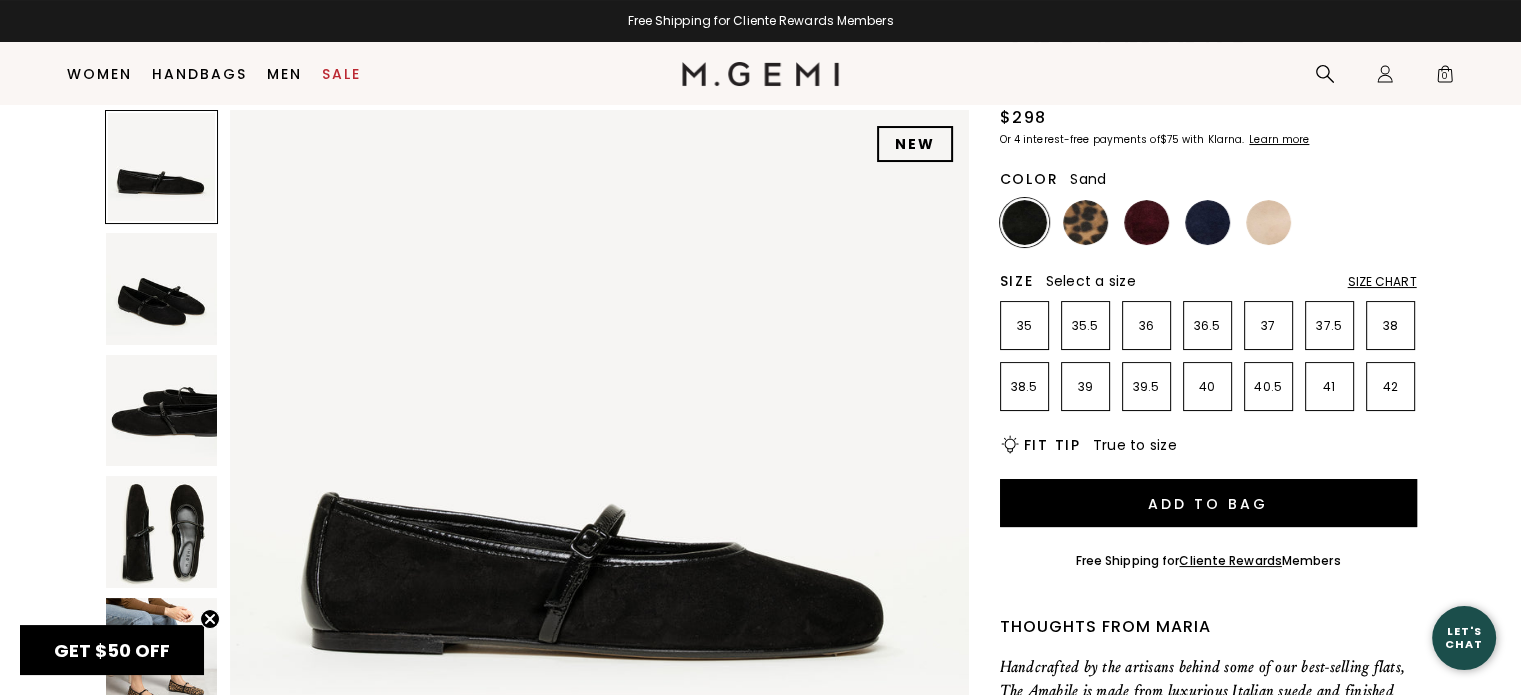 click at bounding box center (1268, 222) 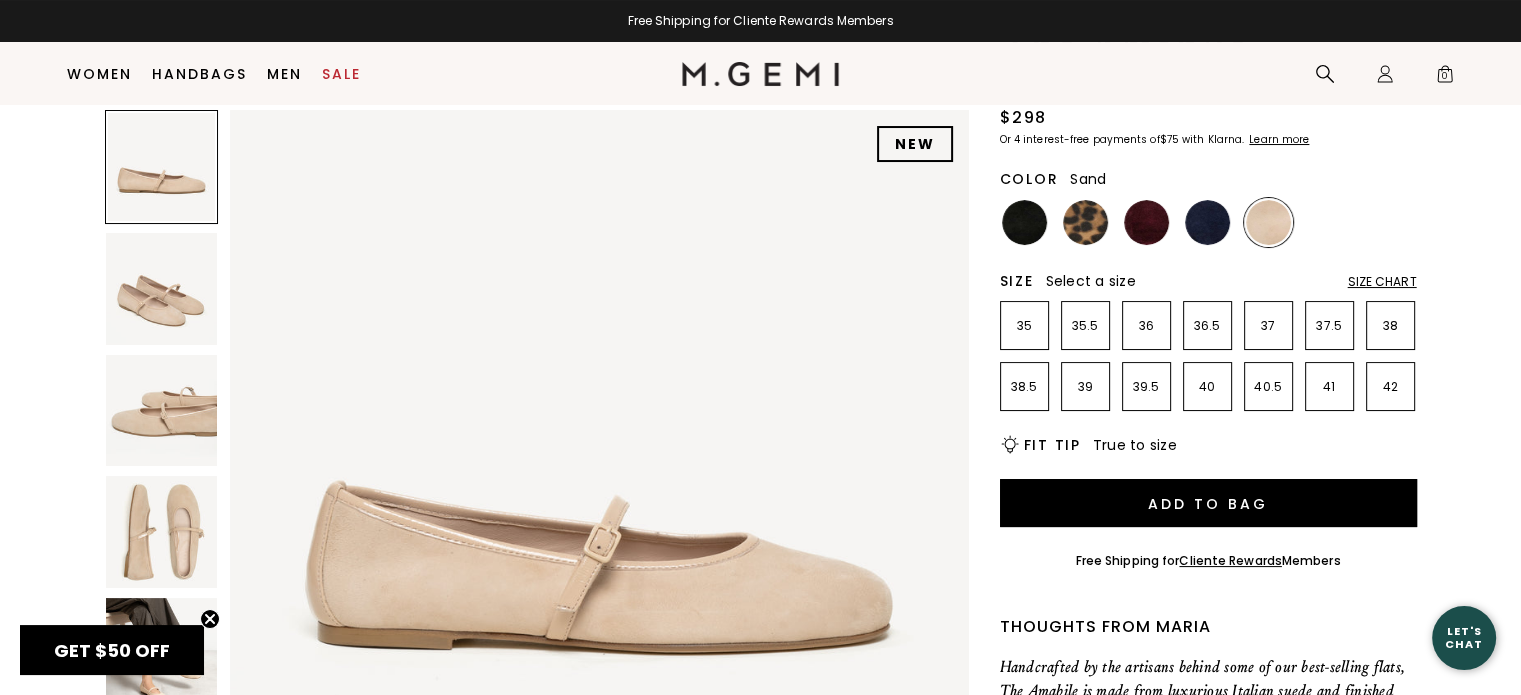 click at bounding box center (162, 411) 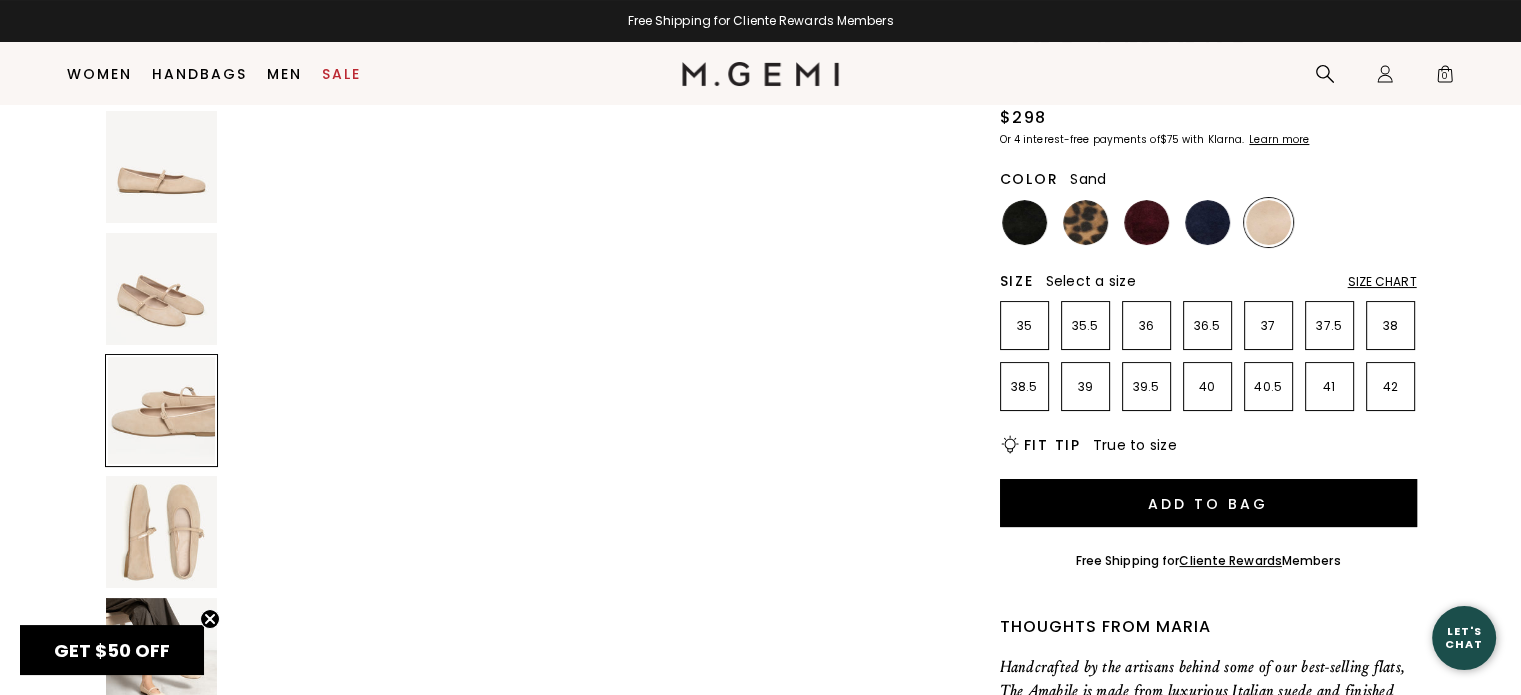 scroll, scrollTop: 1480, scrollLeft: 0, axis: vertical 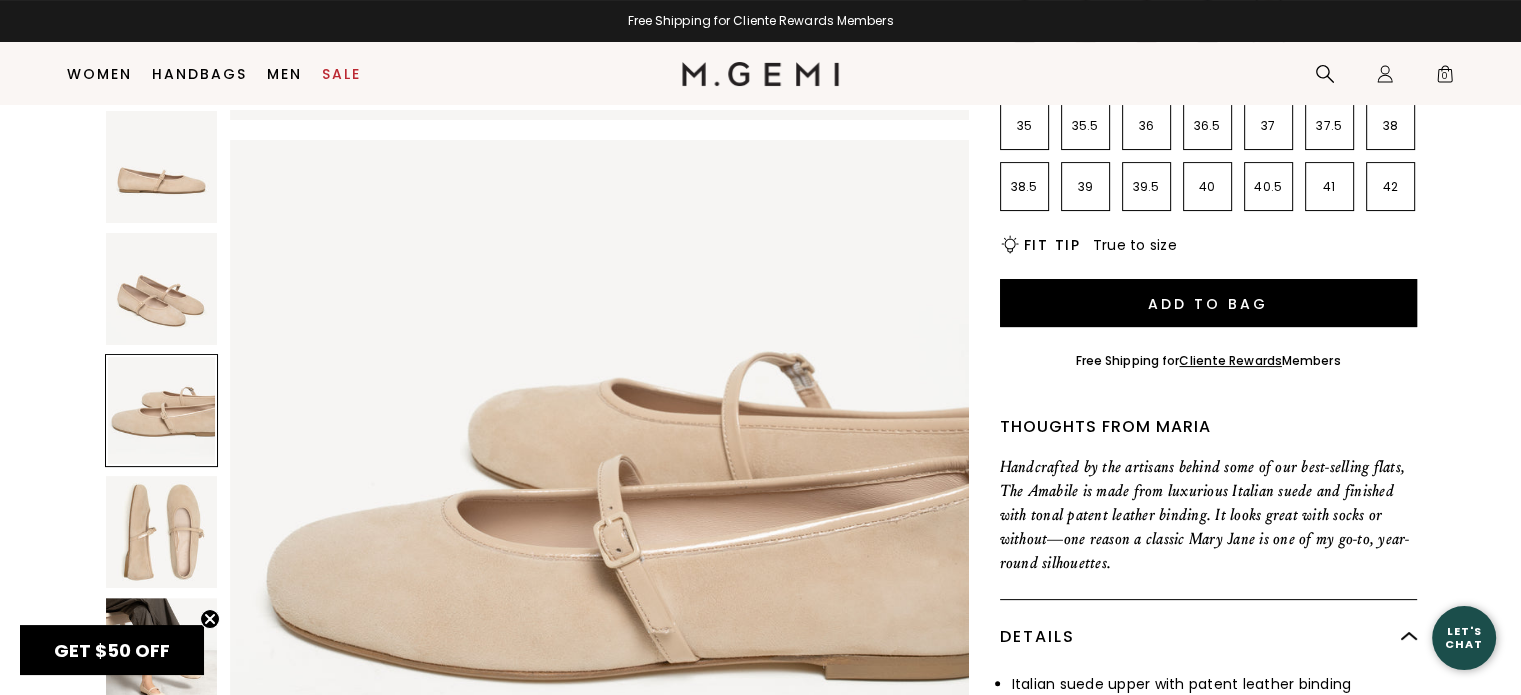 click at bounding box center (162, 532) 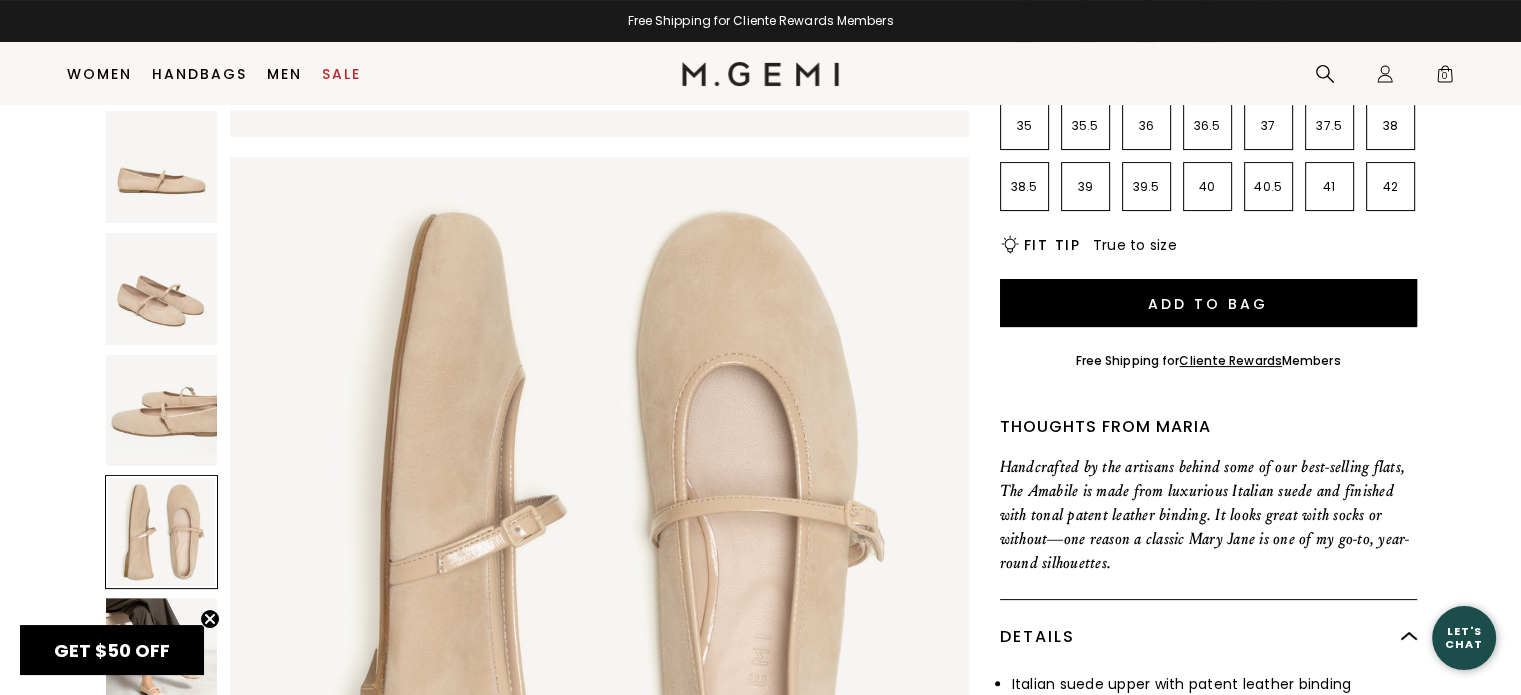 scroll, scrollTop: 2428, scrollLeft: 0, axis: vertical 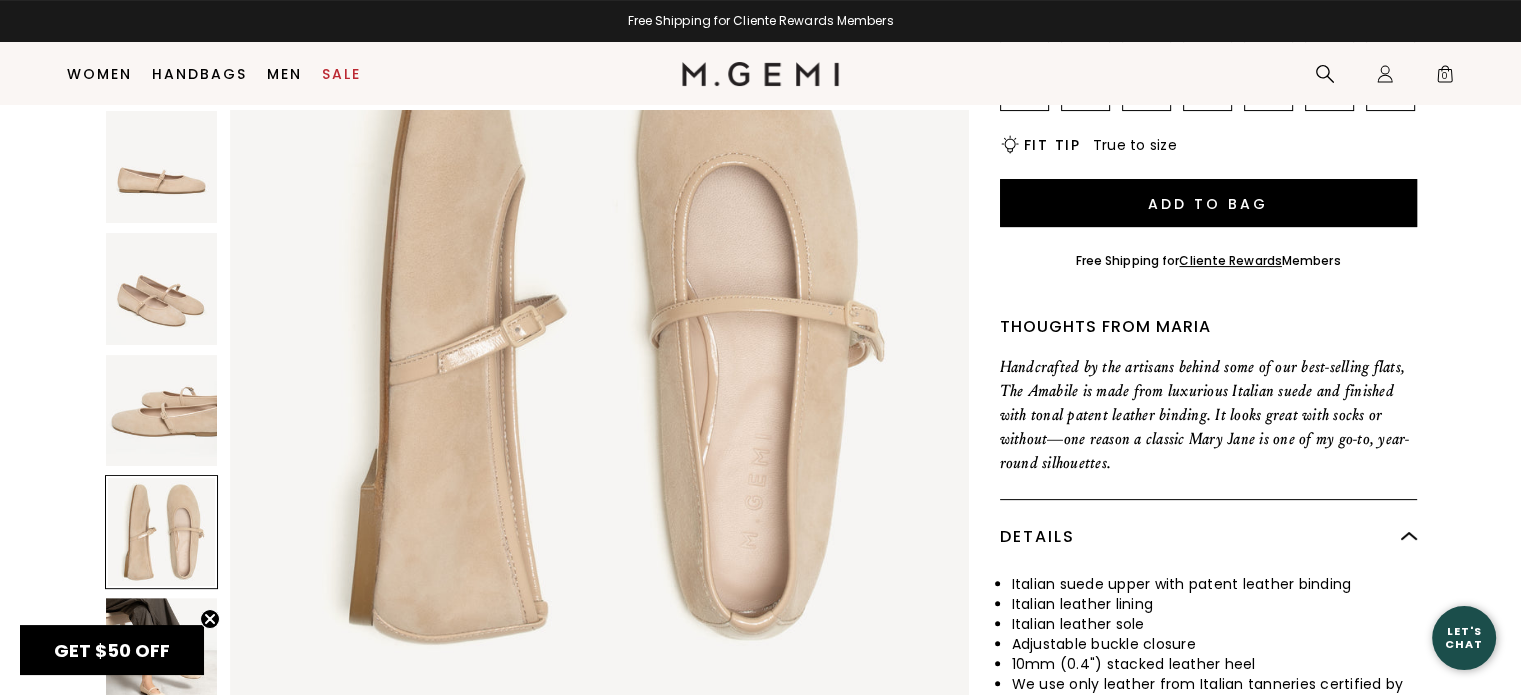 click 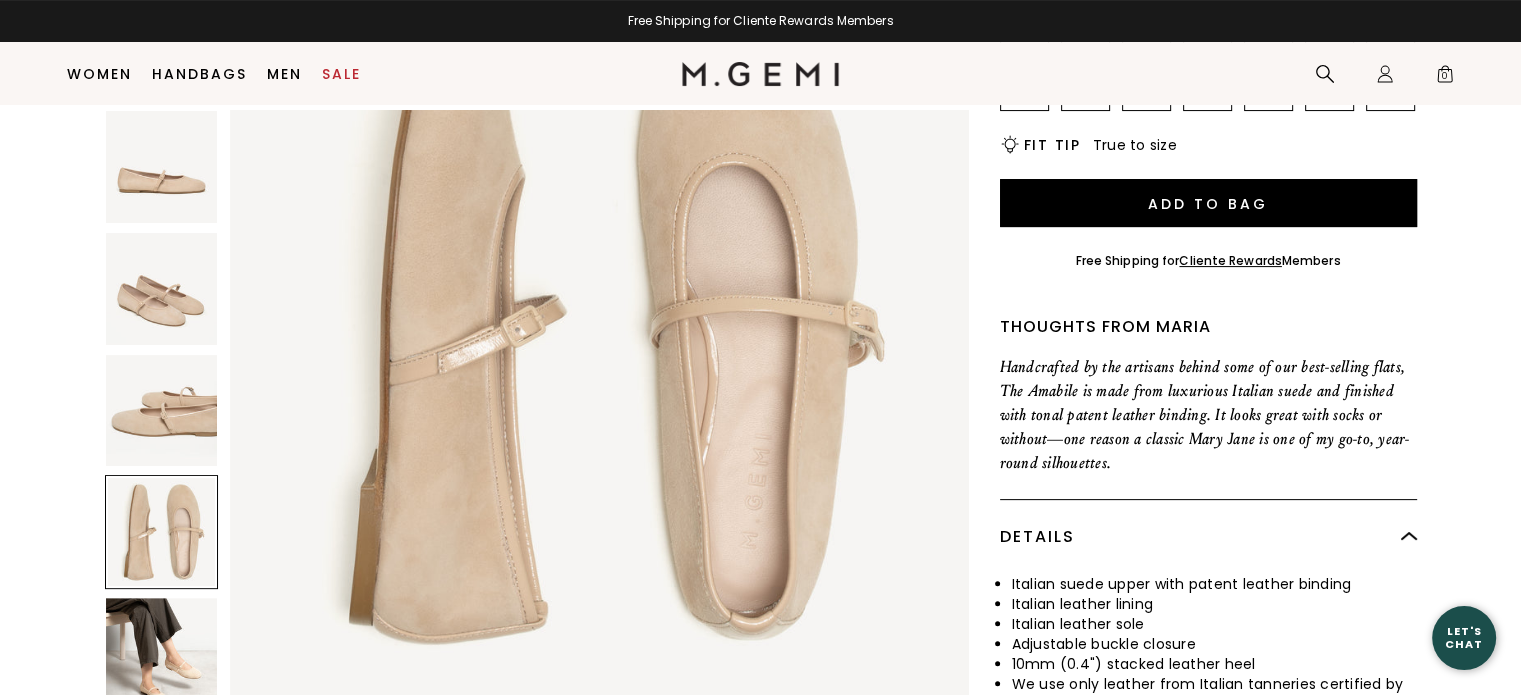 click at bounding box center [162, 654] 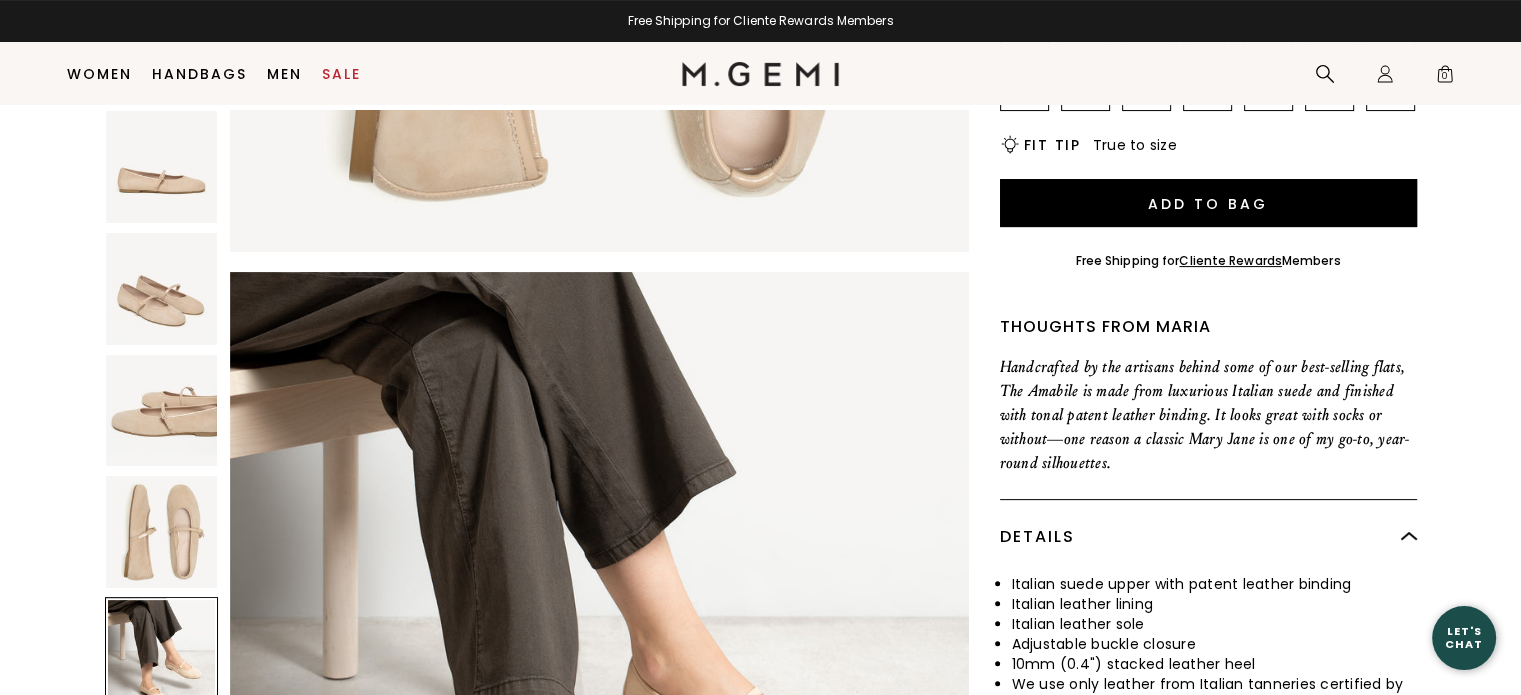 scroll, scrollTop: 2672, scrollLeft: 0, axis: vertical 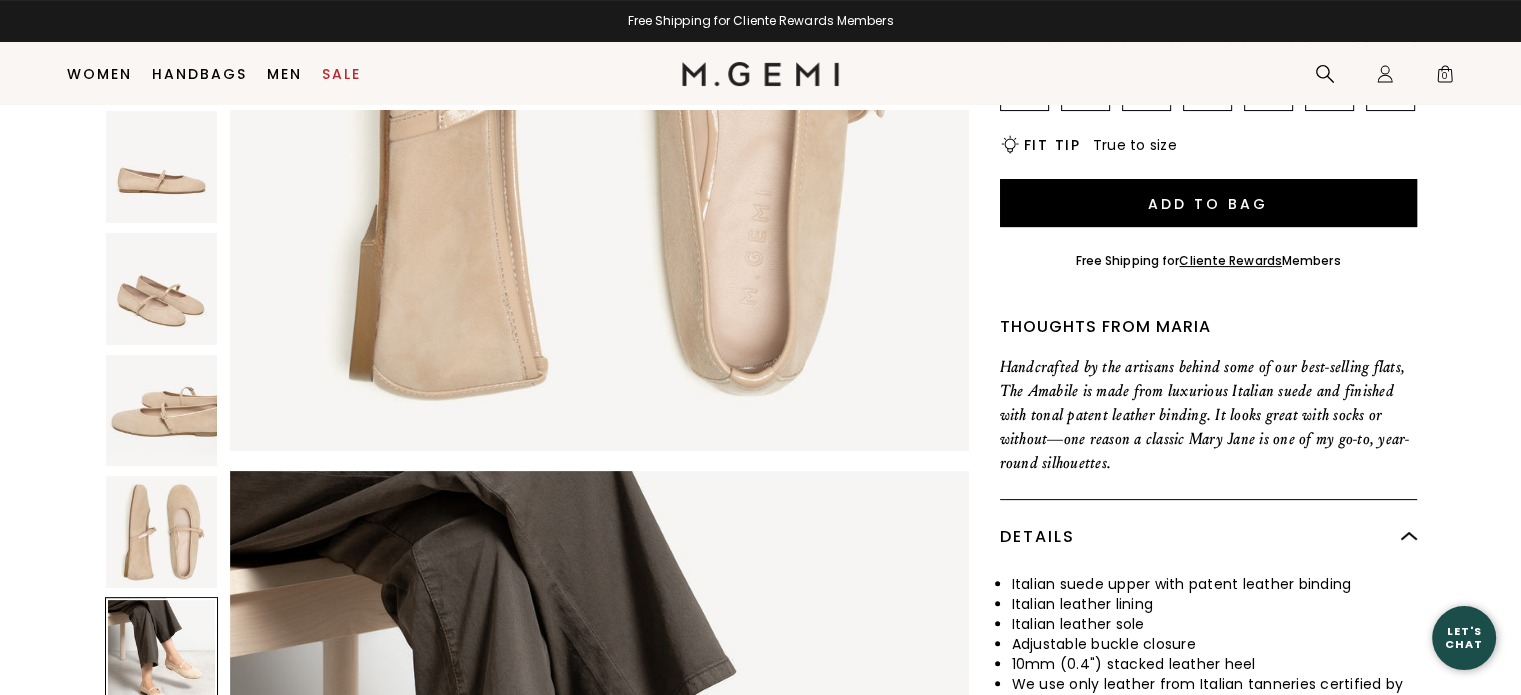 click at bounding box center [162, 289] 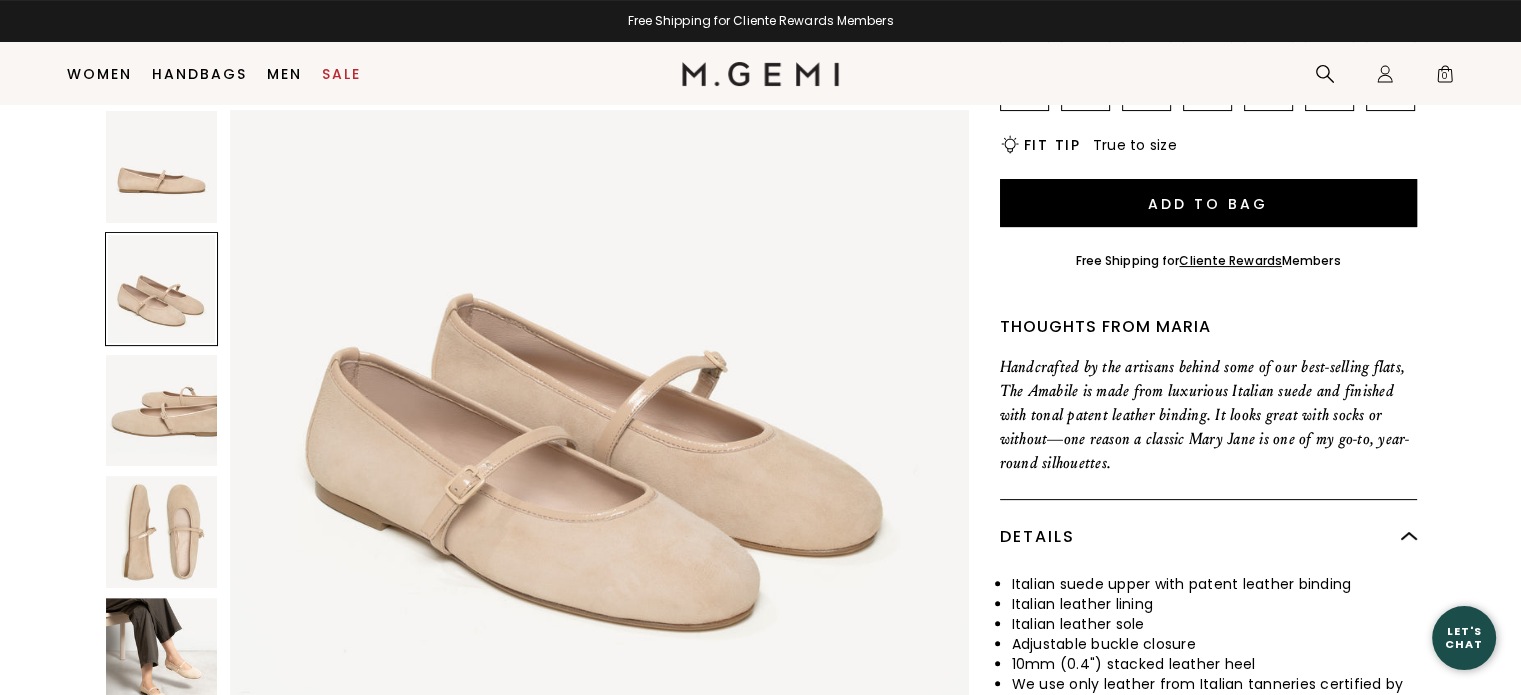 scroll, scrollTop: 743, scrollLeft: 0, axis: vertical 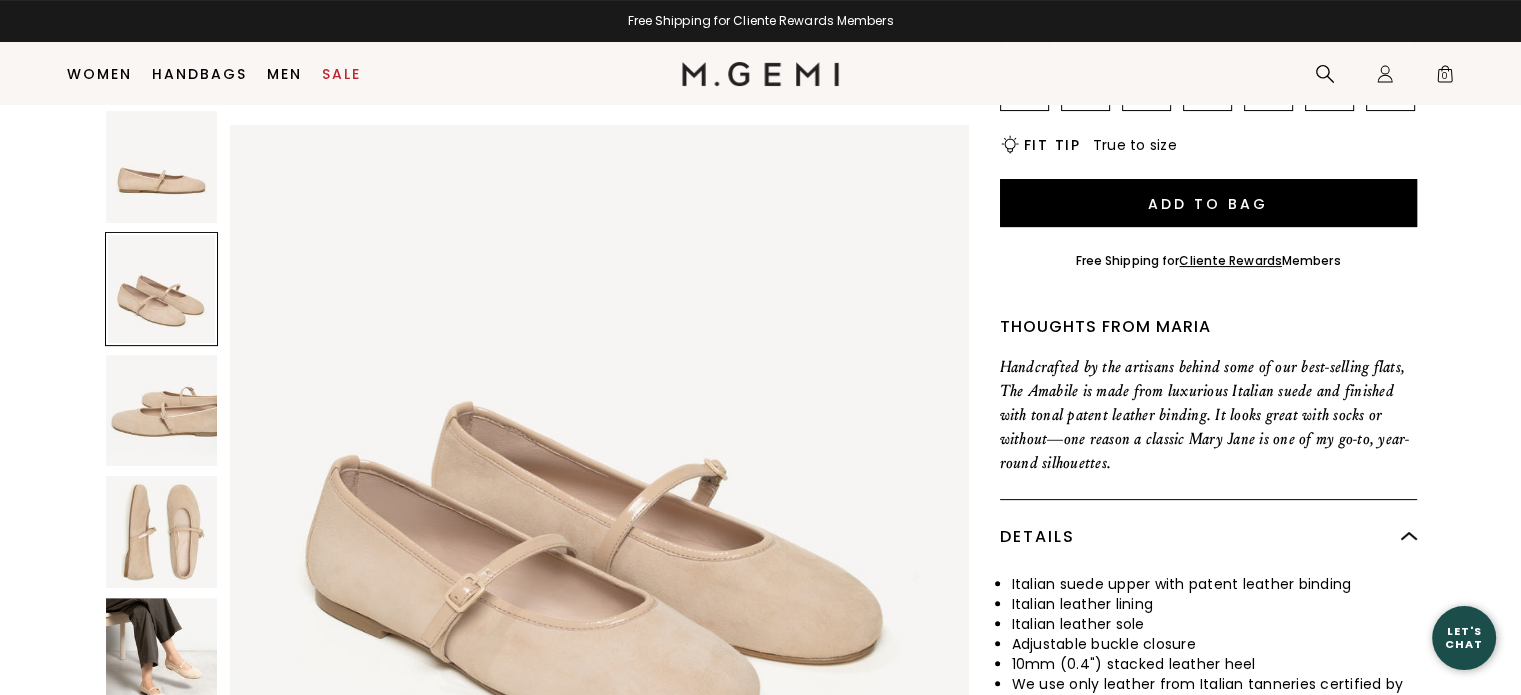 click at bounding box center [162, 532] 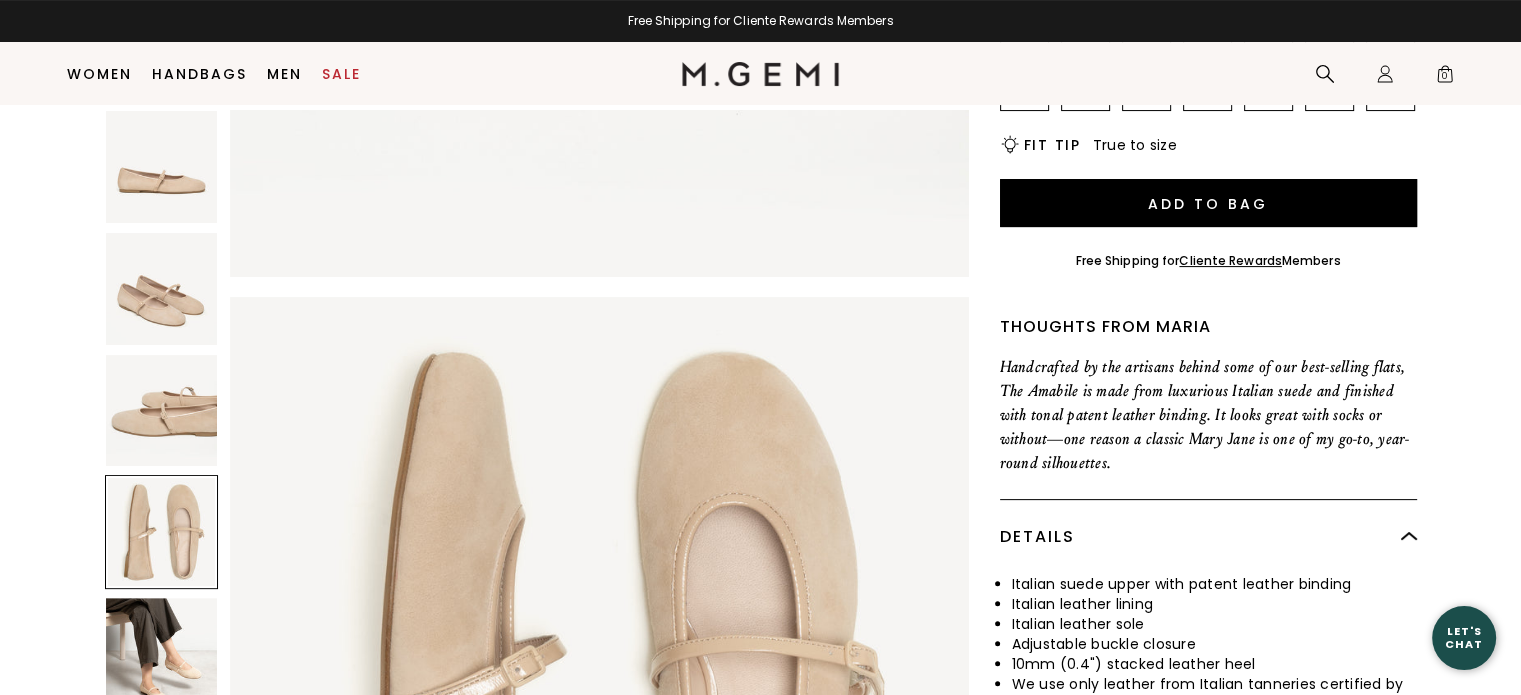 scroll, scrollTop: 2228, scrollLeft: 0, axis: vertical 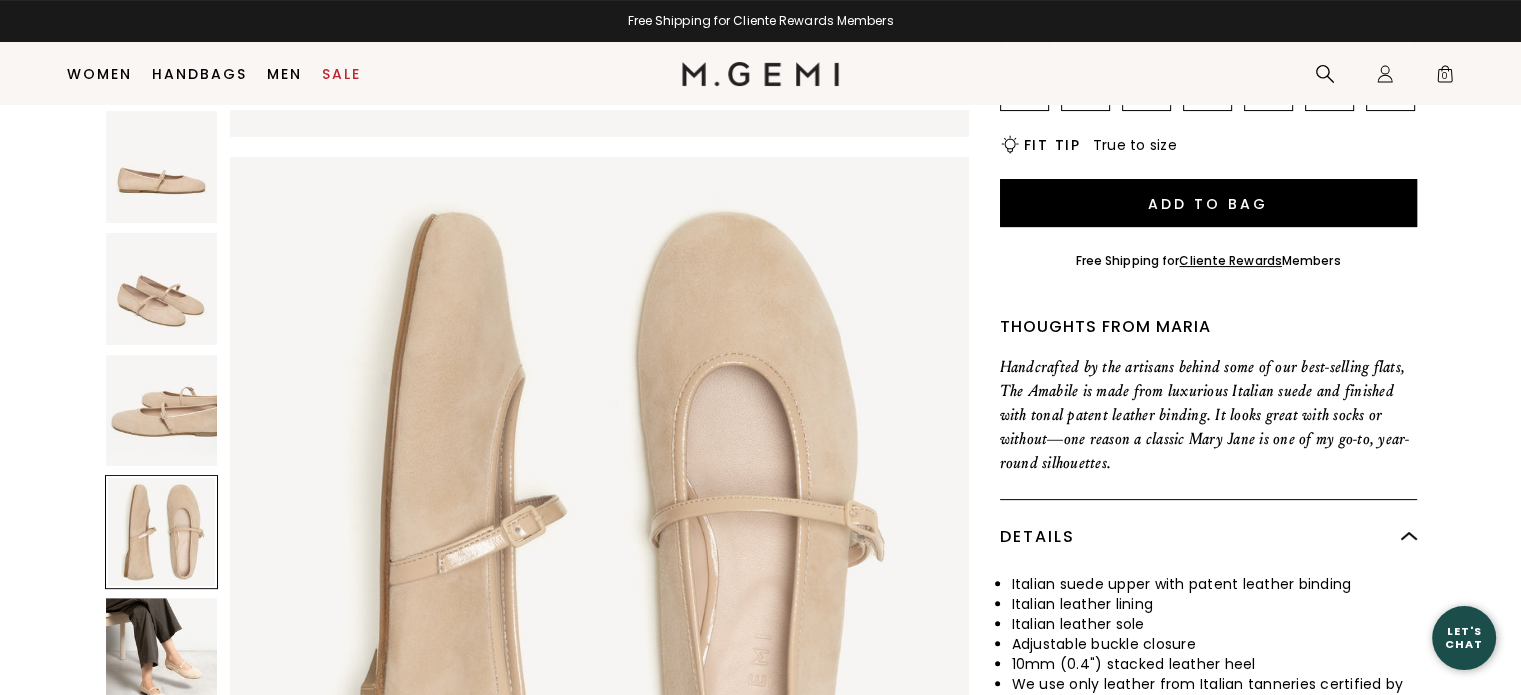 click at bounding box center (162, 289) 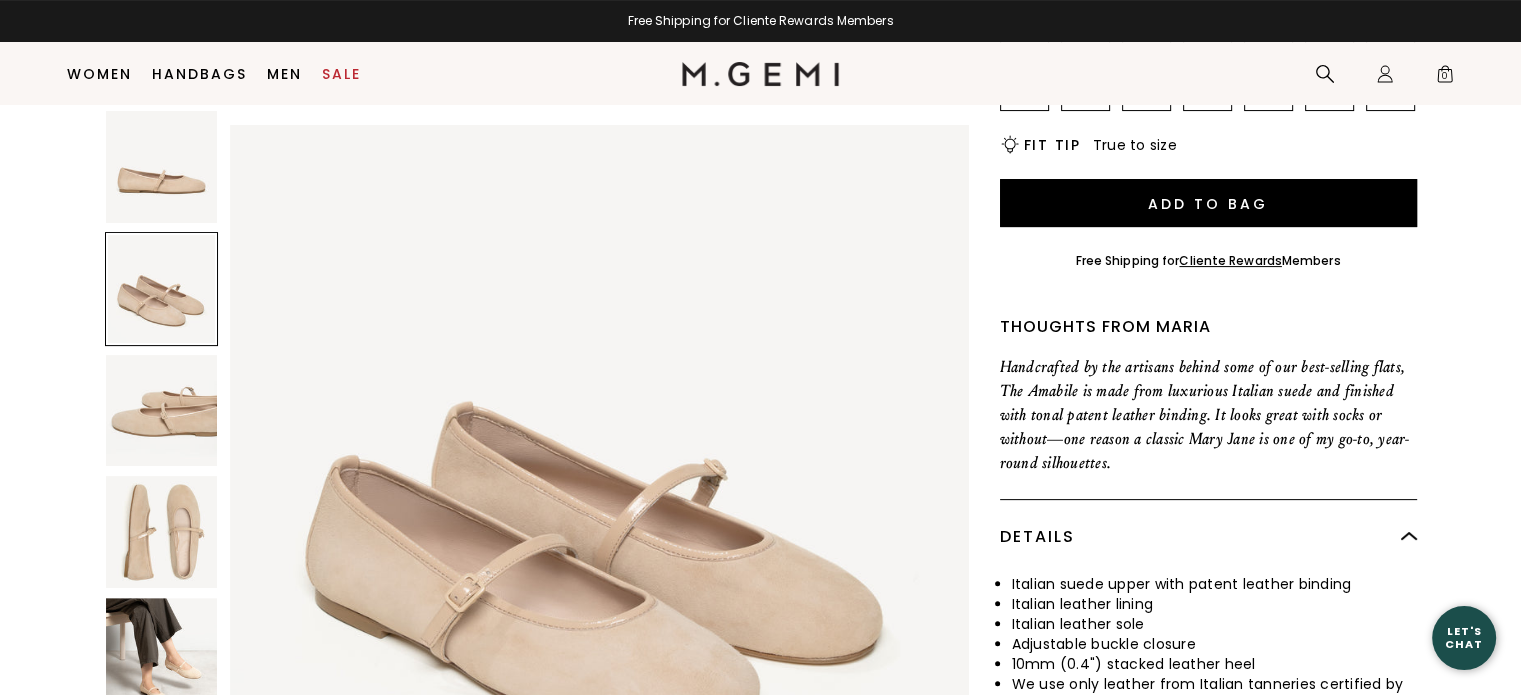 click at bounding box center [162, 167] 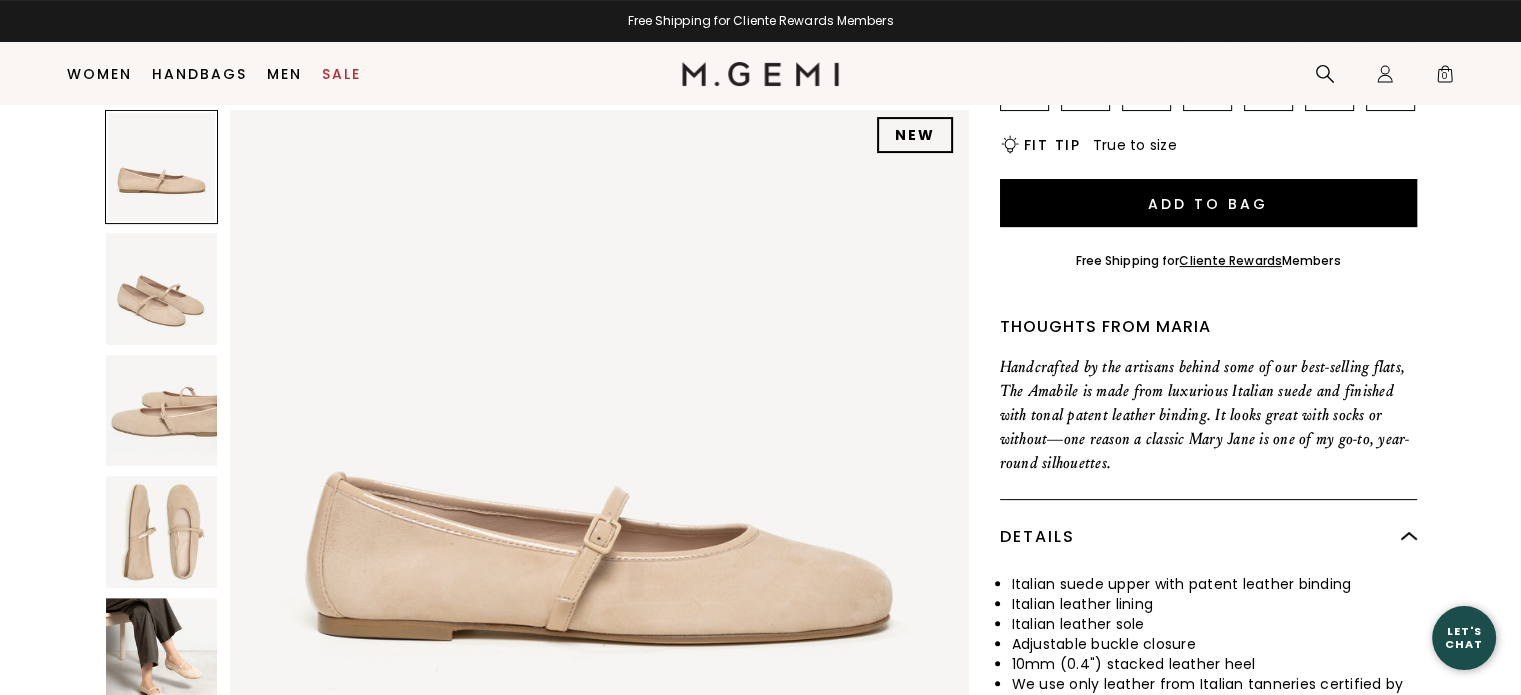 scroll, scrollTop: 0, scrollLeft: 0, axis: both 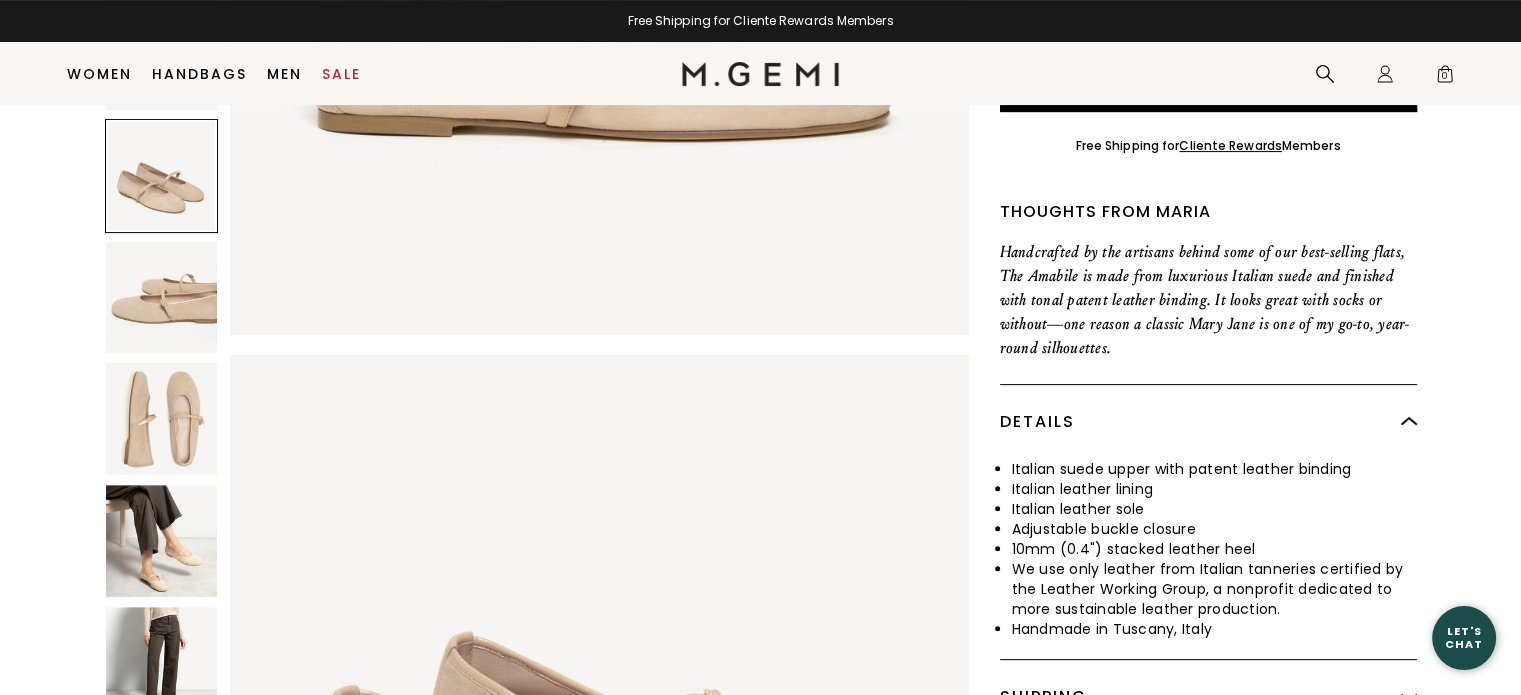 click at bounding box center [162, 542] 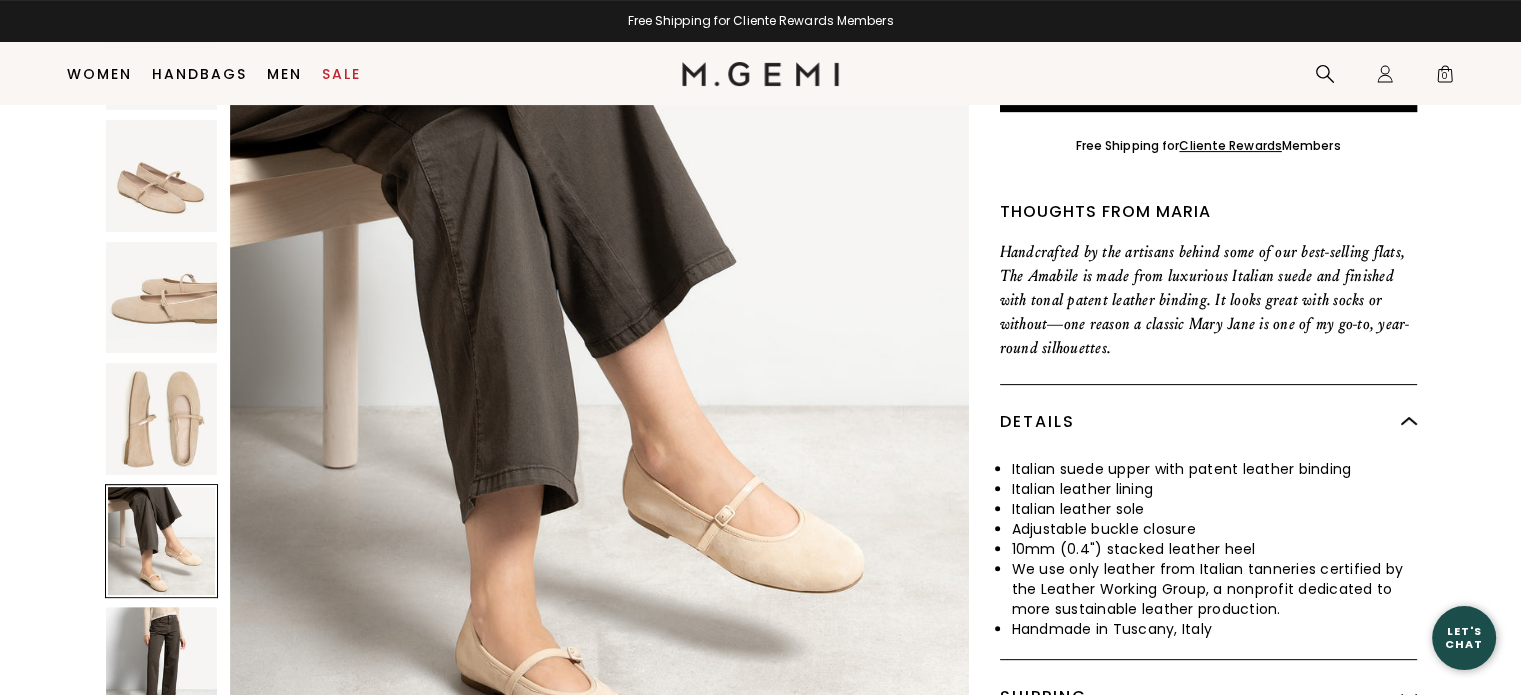 scroll, scrollTop: 2972, scrollLeft: 0, axis: vertical 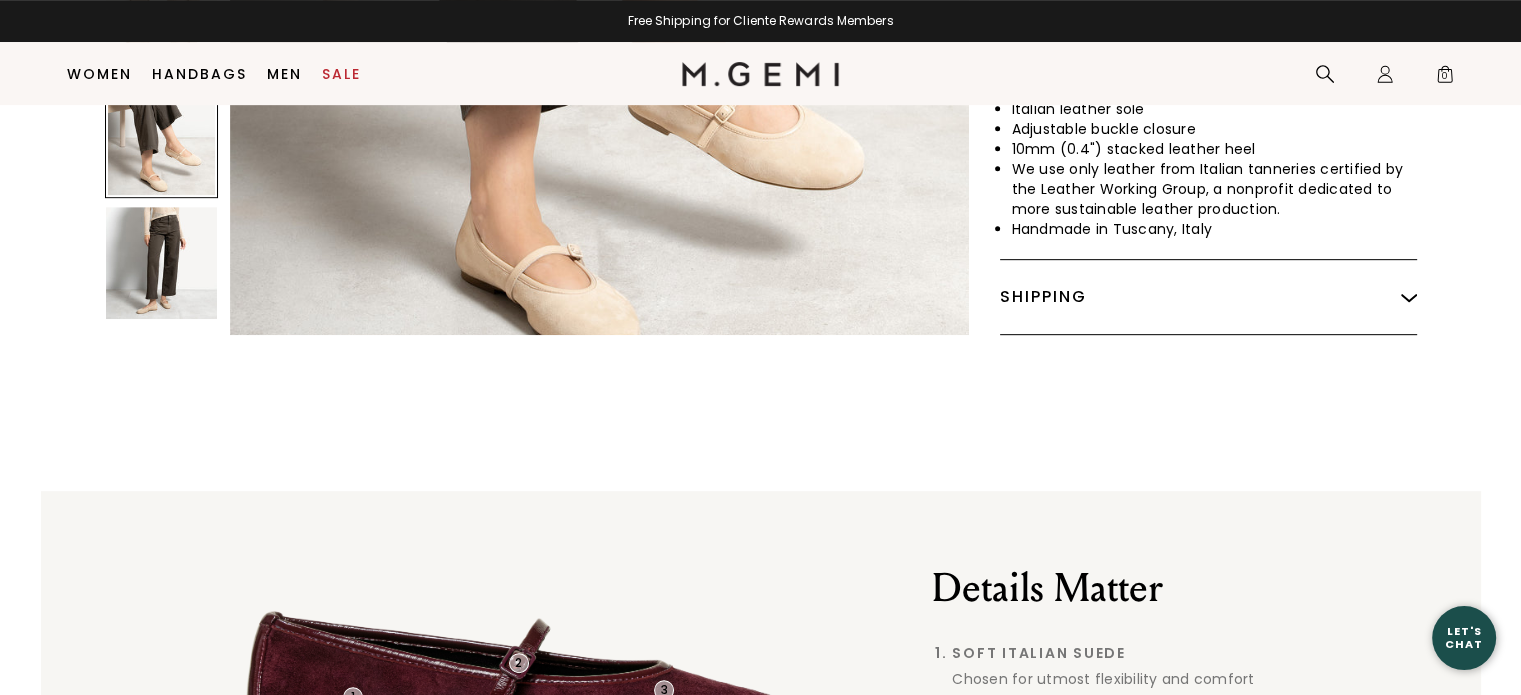 click at bounding box center [162, 263] 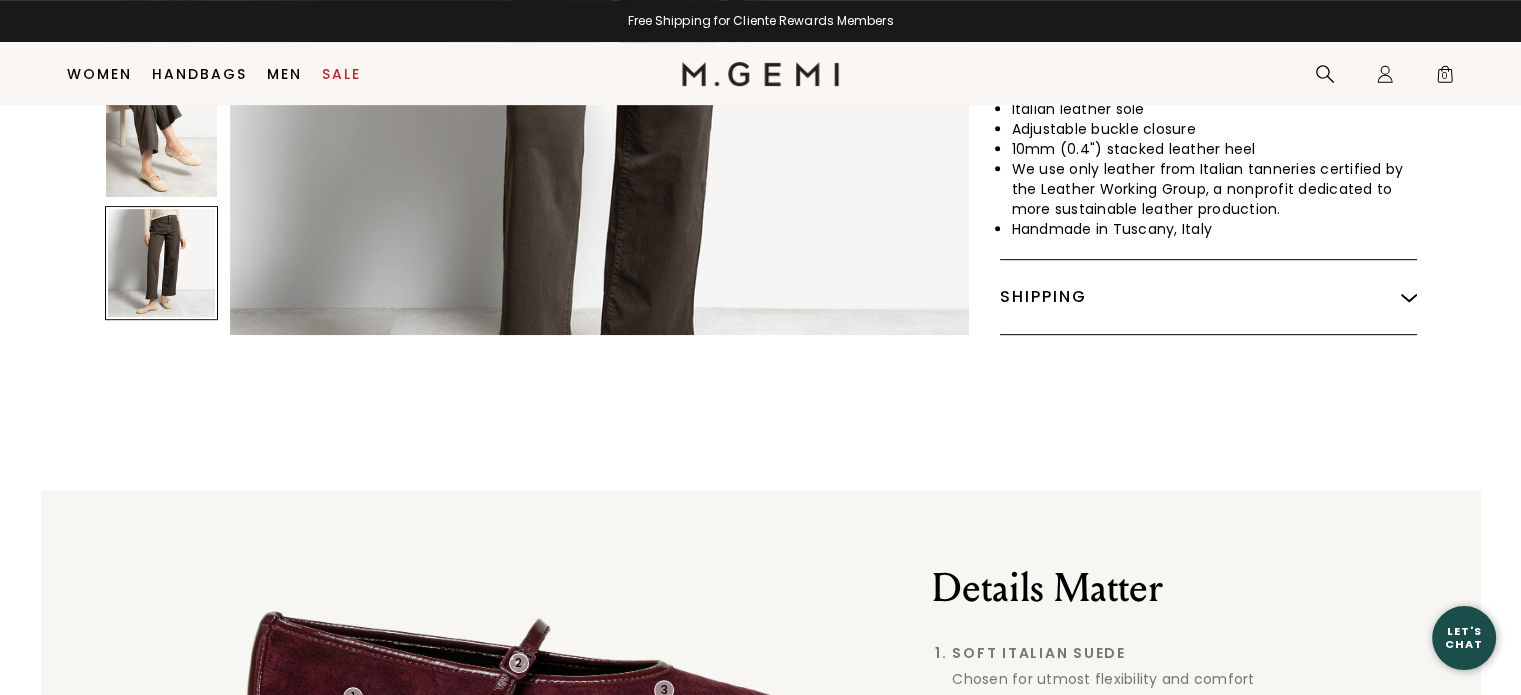 scroll, scrollTop: 3715, scrollLeft: 0, axis: vertical 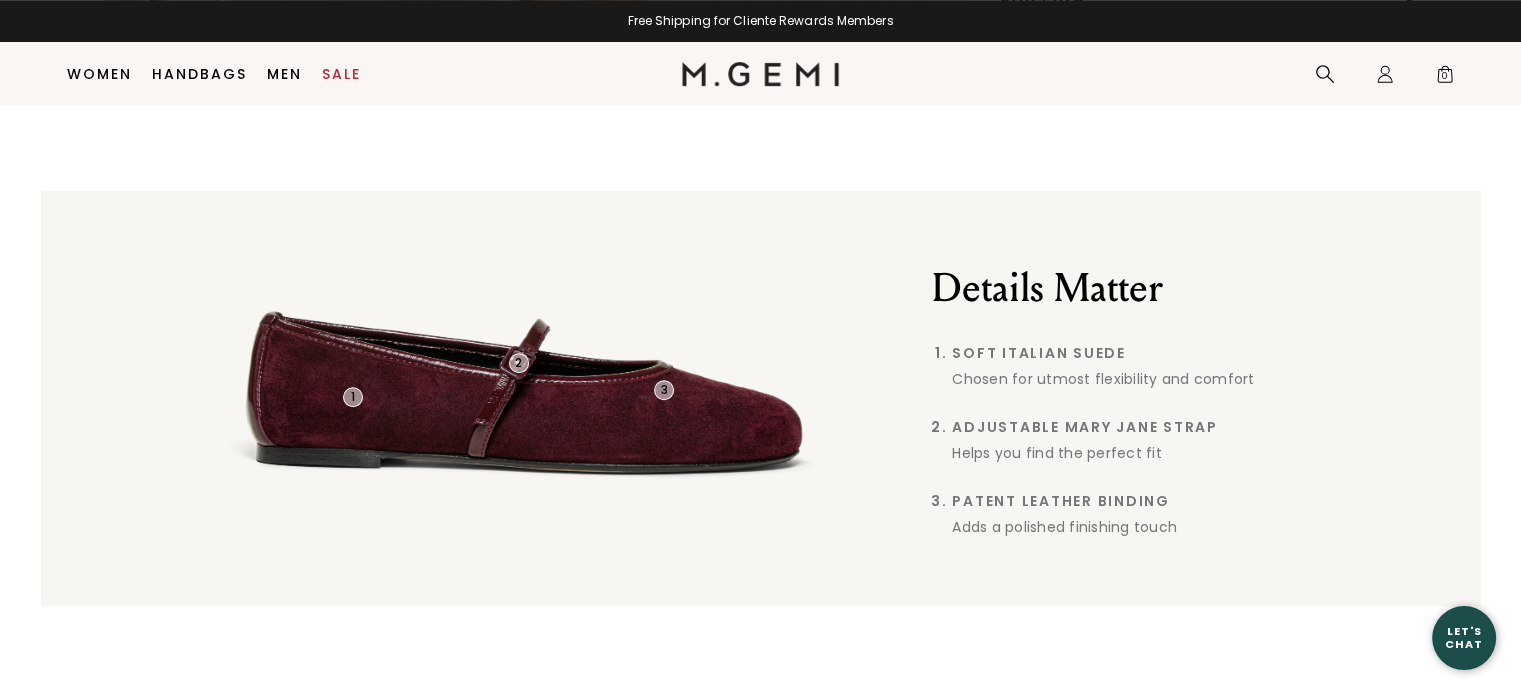click on "1 2 3" at bounding box center (552, 398) 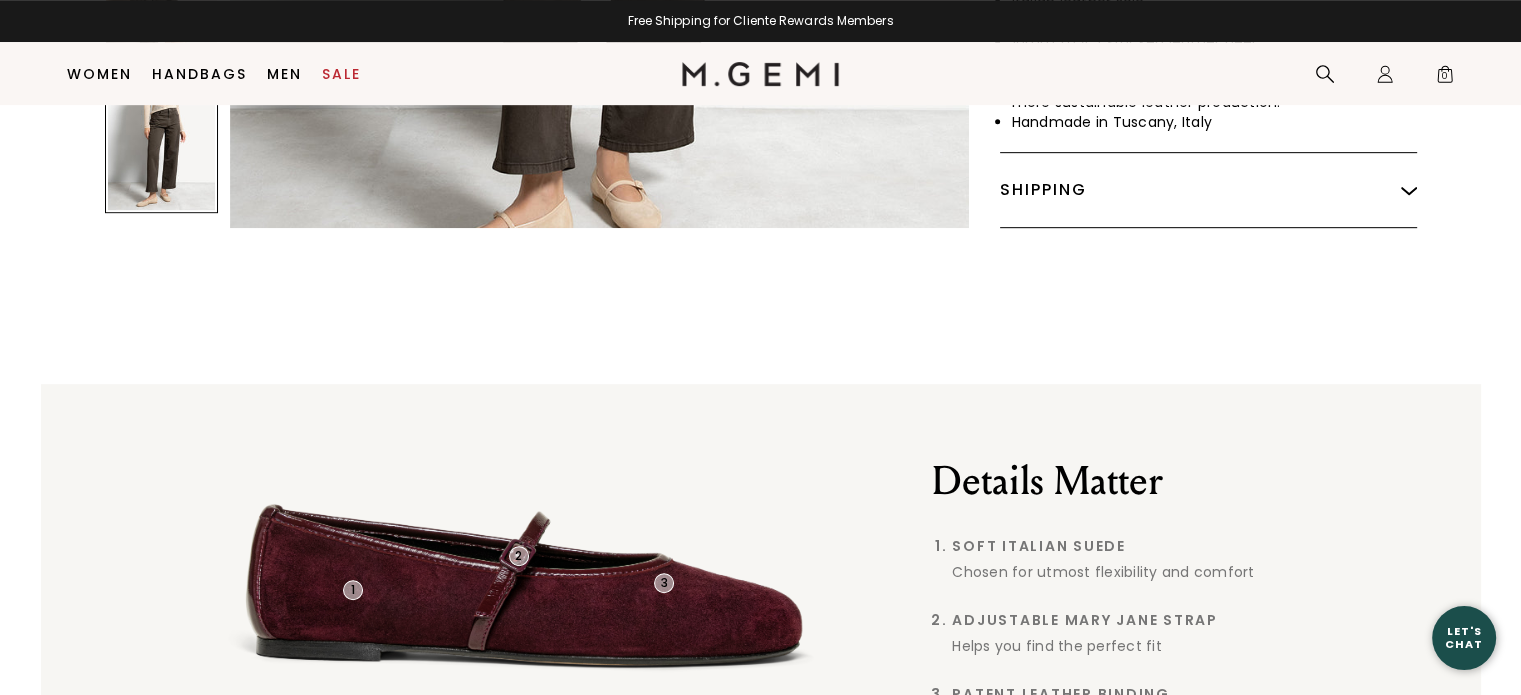 scroll, scrollTop: 1172, scrollLeft: 0, axis: vertical 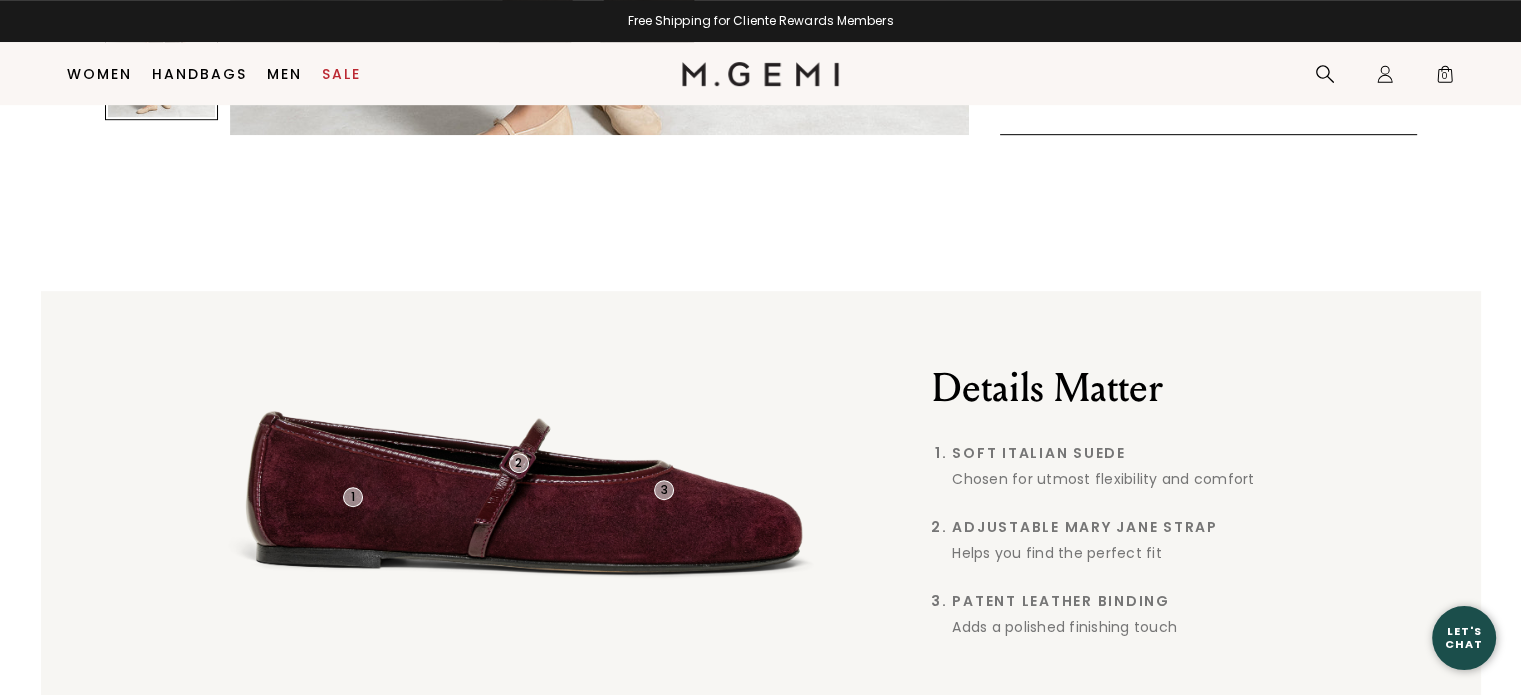 click on "1 2 3" at bounding box center (552, 498) 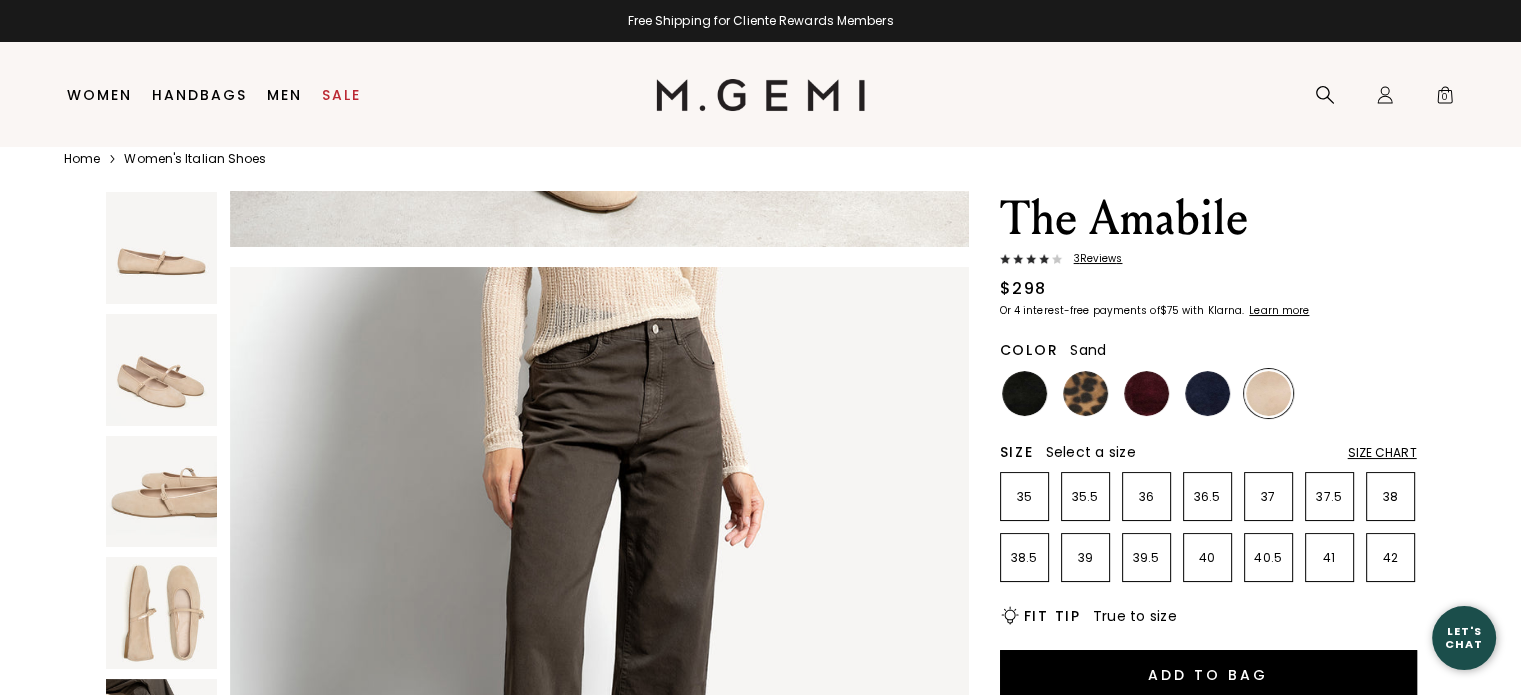 scroll, scrollTop: 42, scrollLeft: 0, axis: vertical 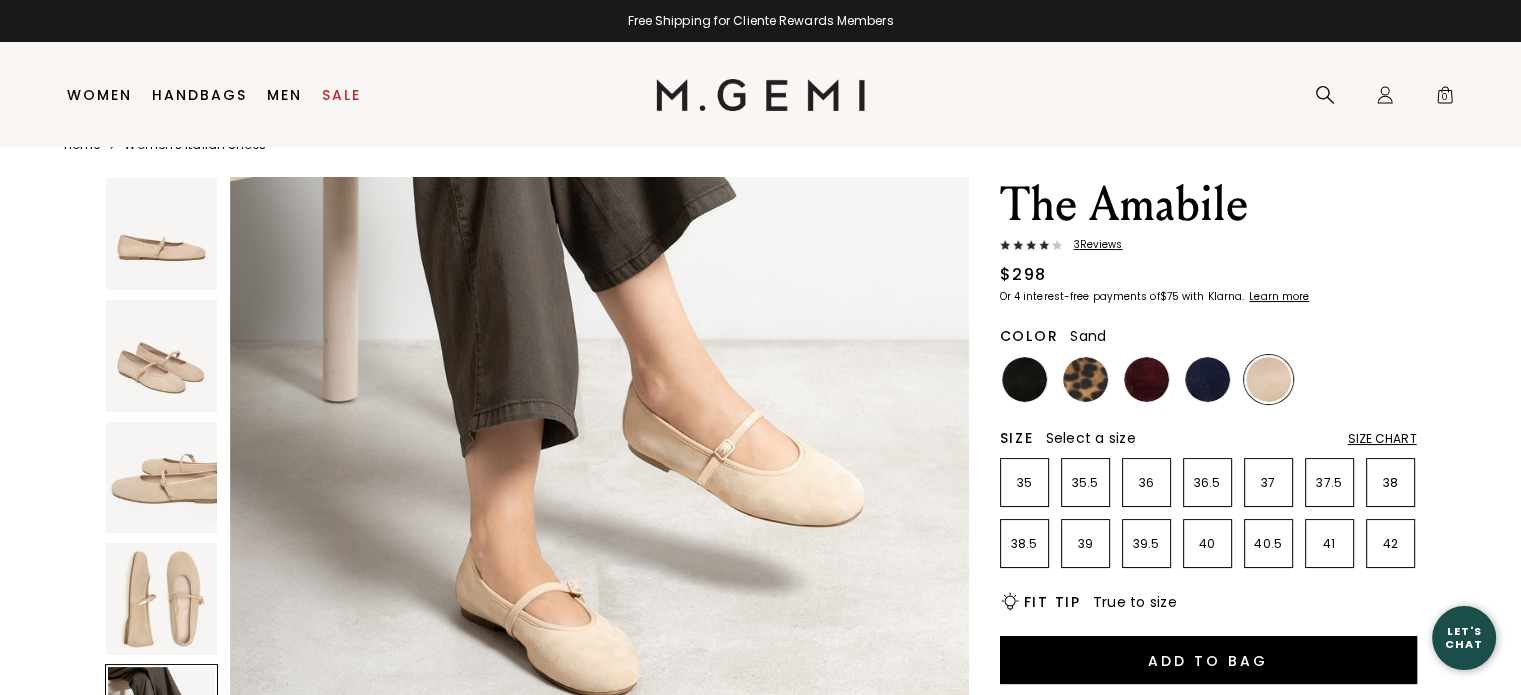 click at bounding box center (162, 234) 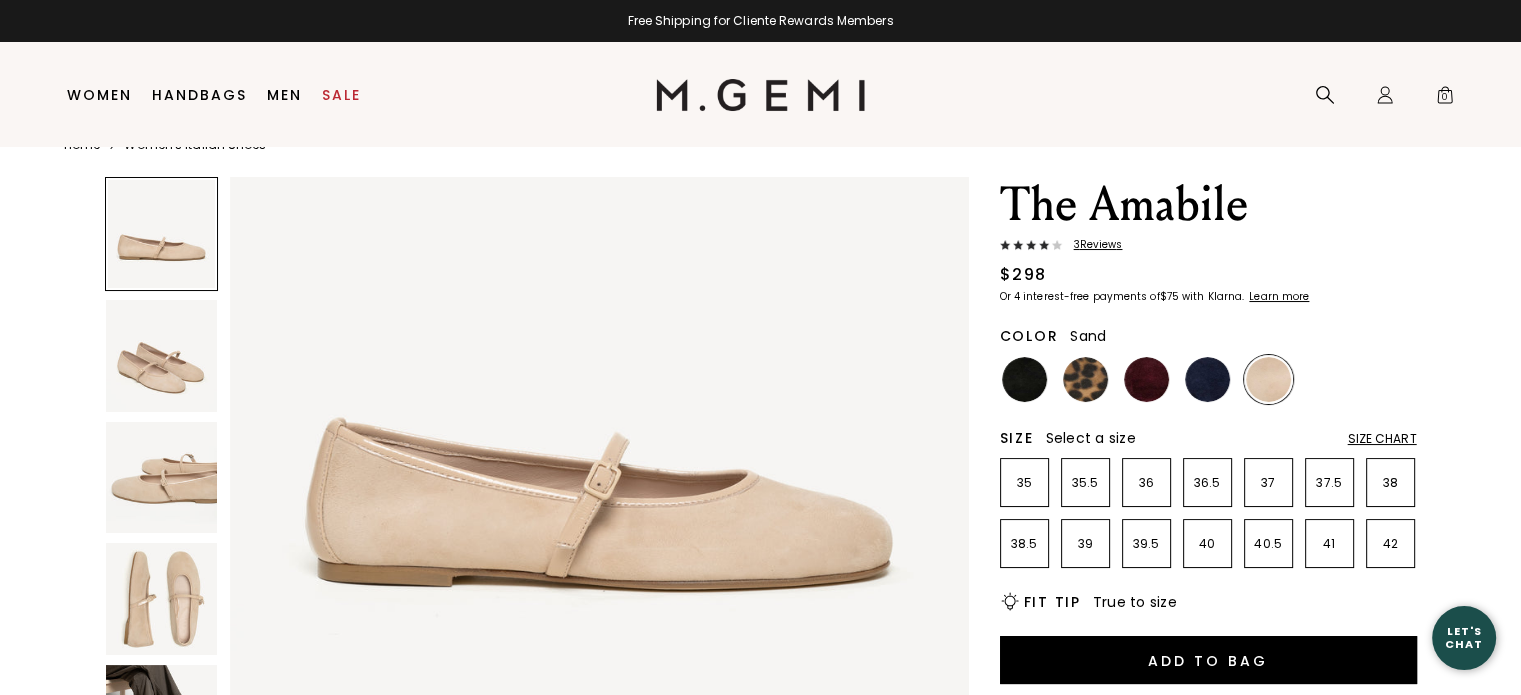 scroll, scrollTop: 0, scrollLeft: 0, axis: both 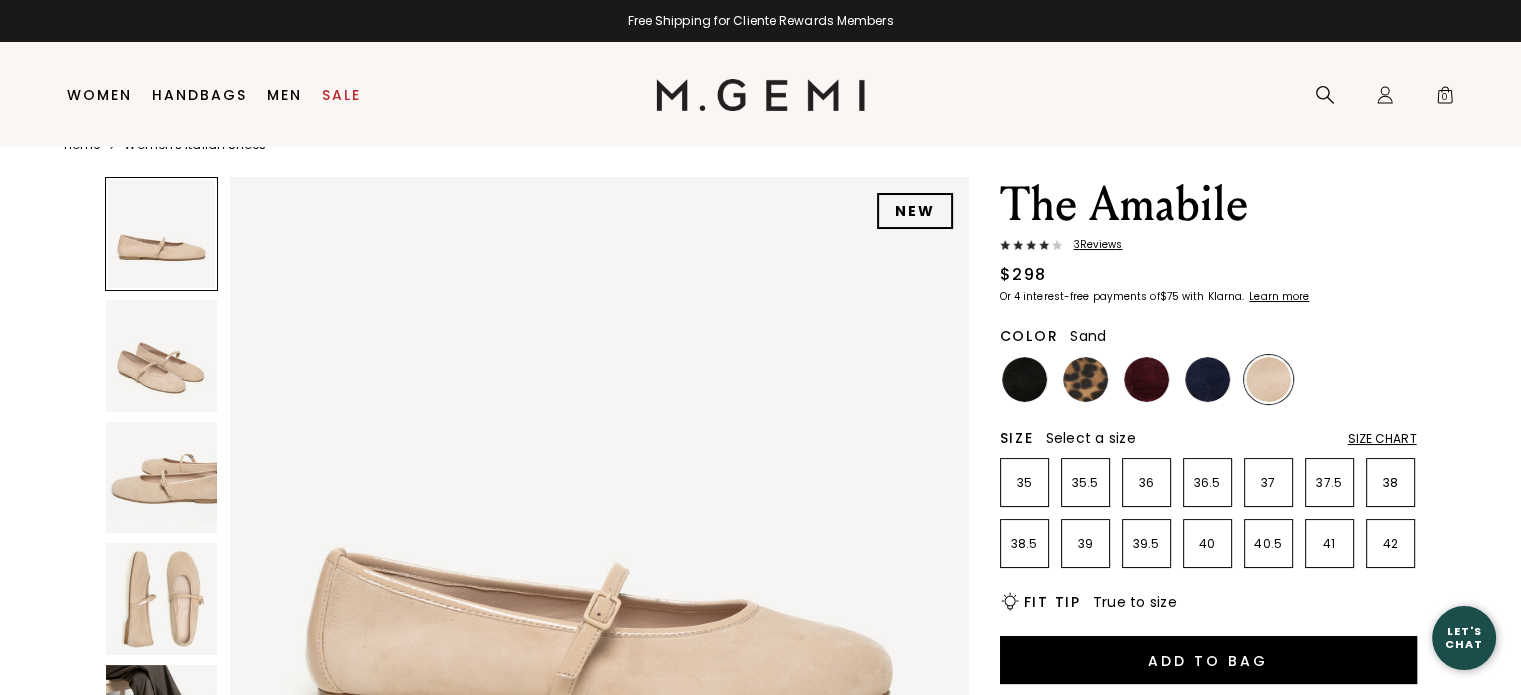 click at bounding box center (162, 356) 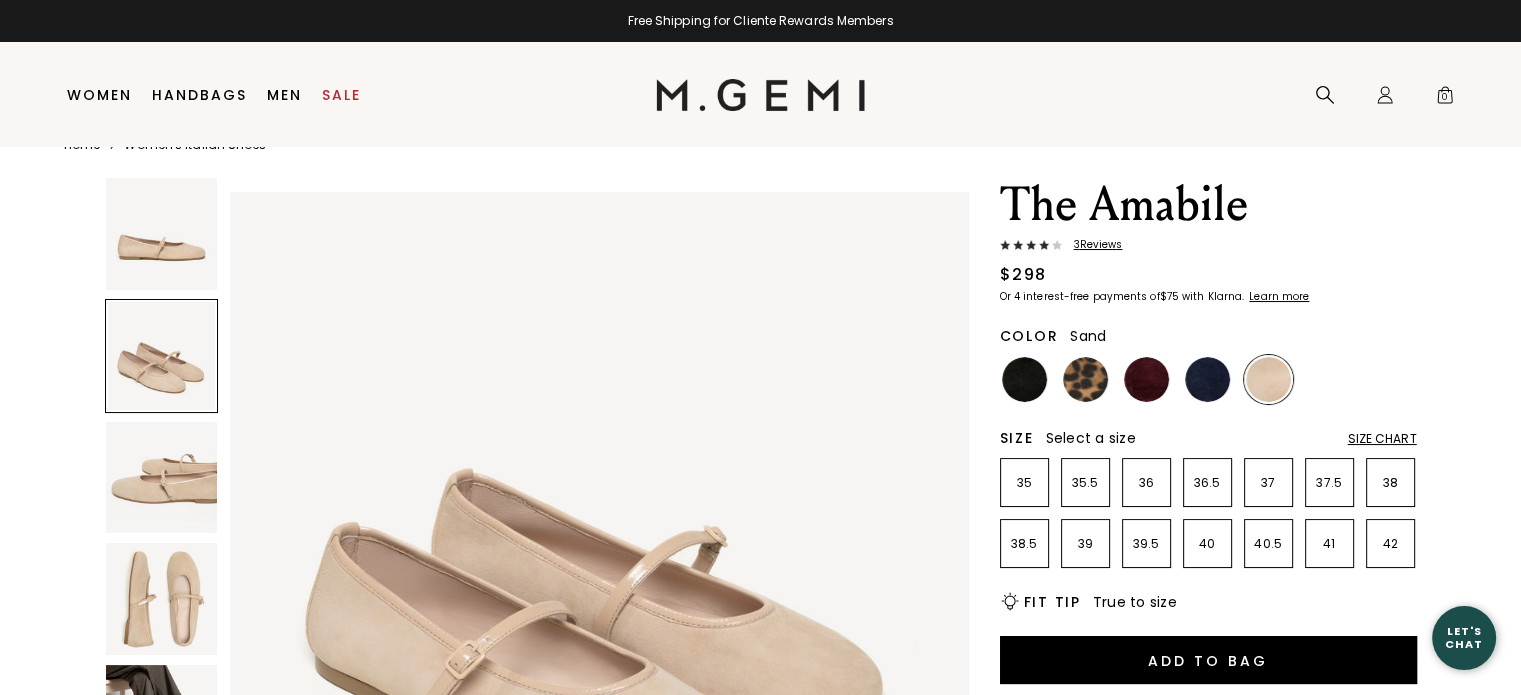 click at bounding box center [162, 478] 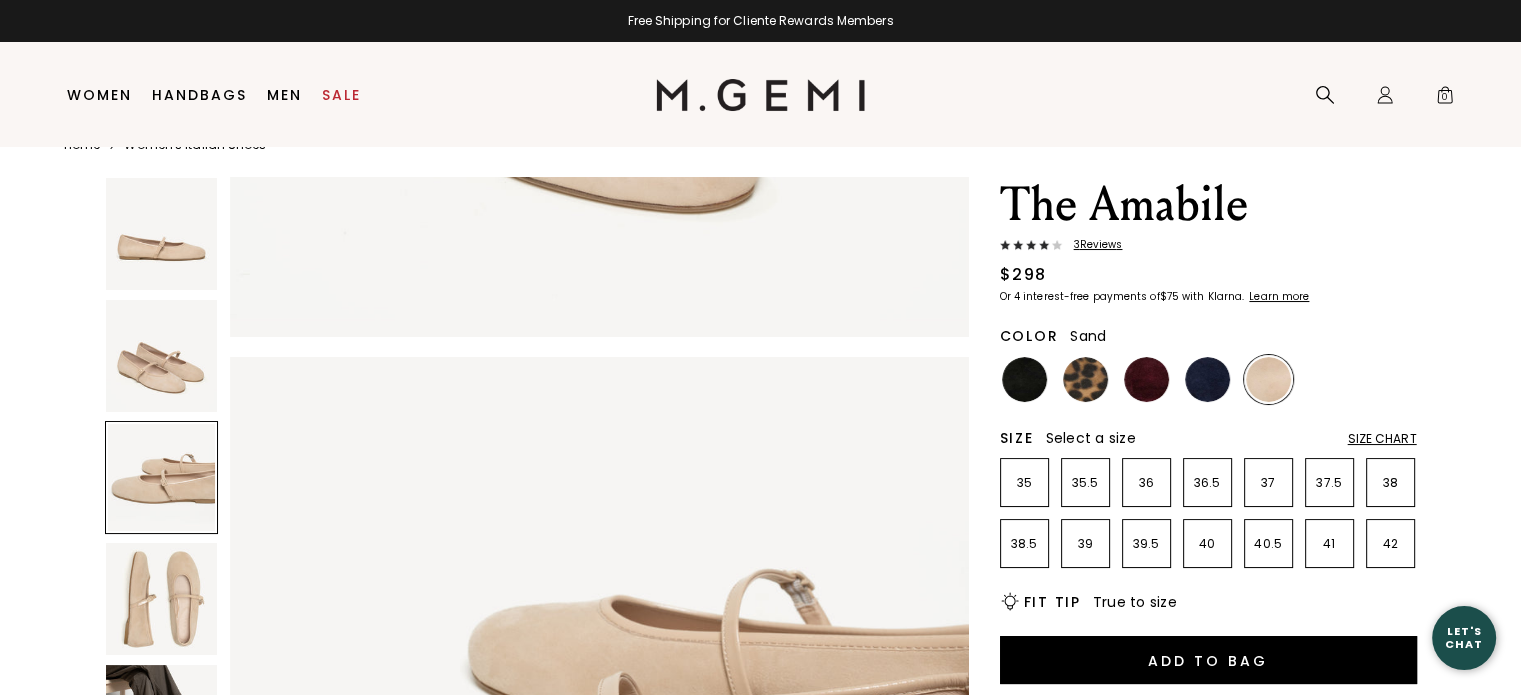 scroll, scrollTop: 1486, scrollLeft: 0, axis: vertical 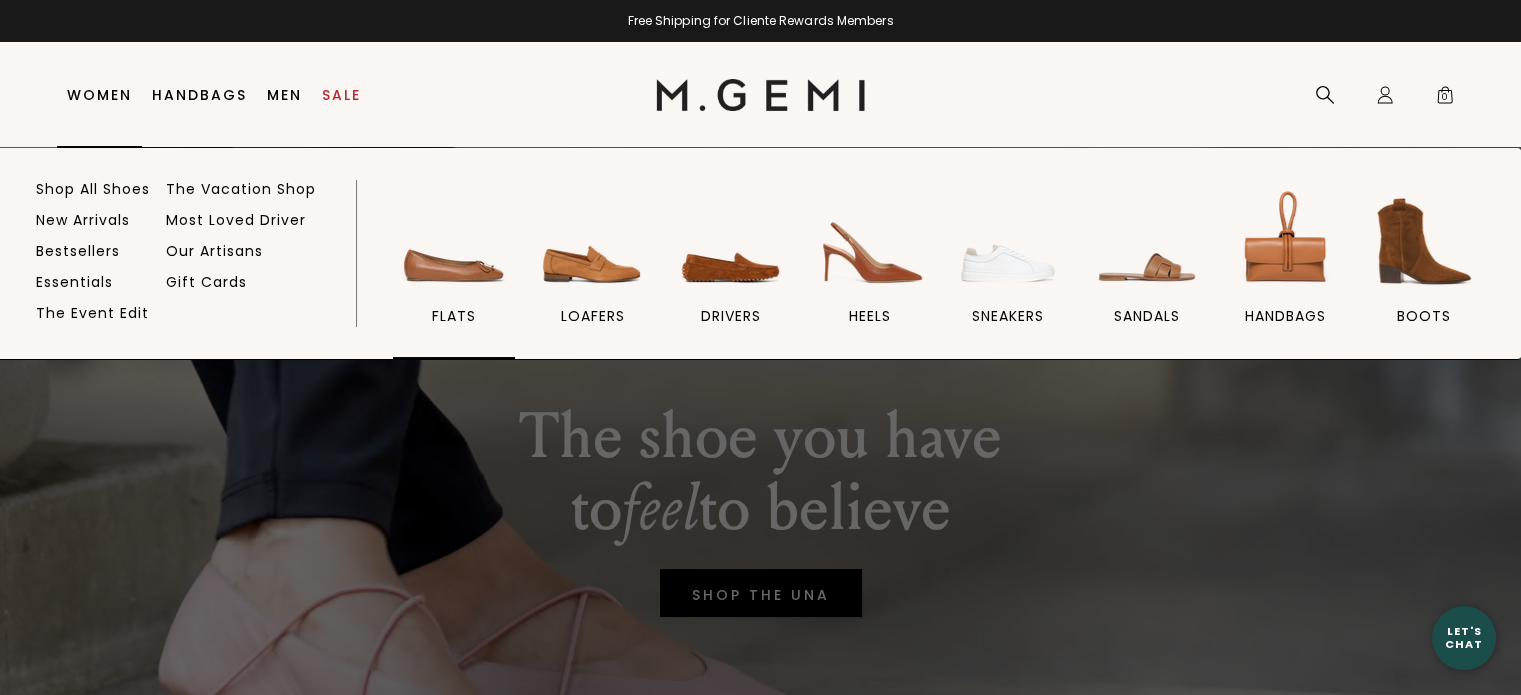 click at bounding box center [454, 241] 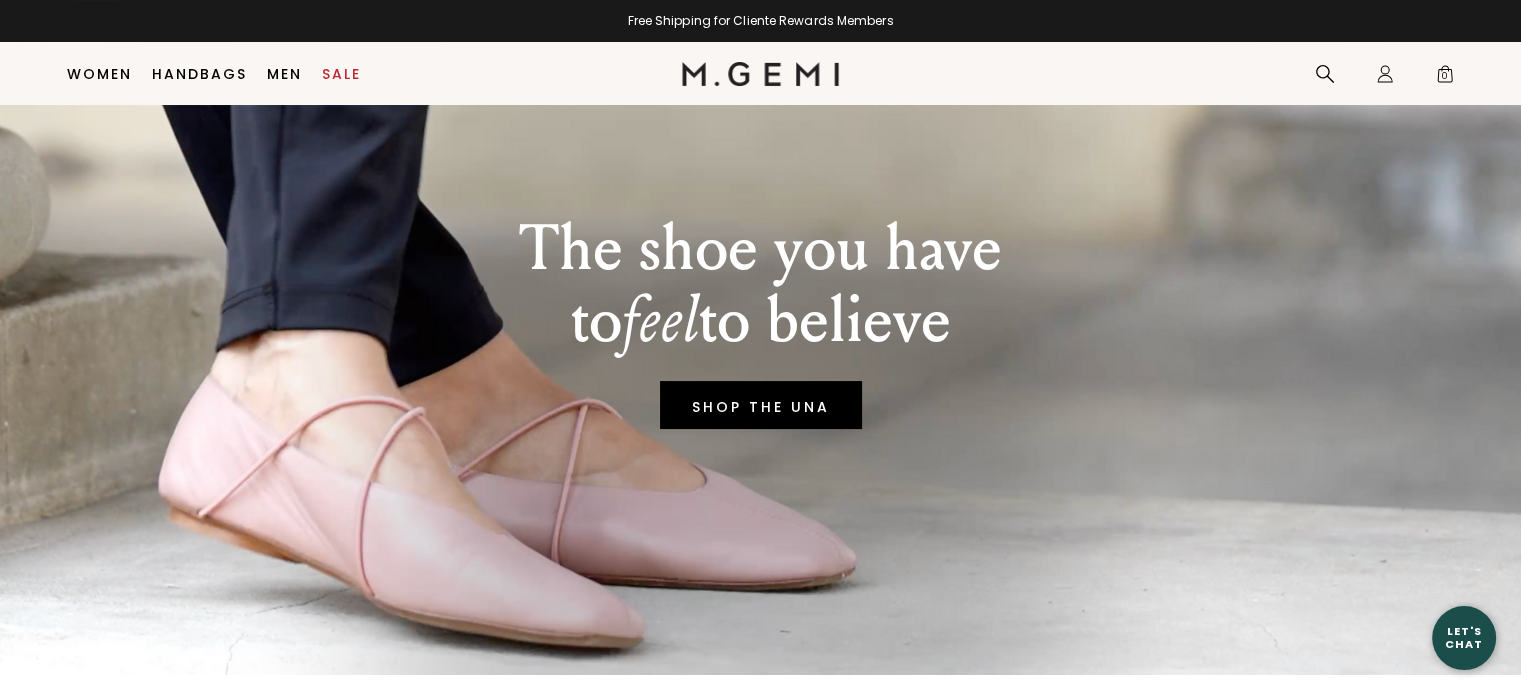 scroll, scrollTop: 157, scrollLeft: 0, axis: vertical 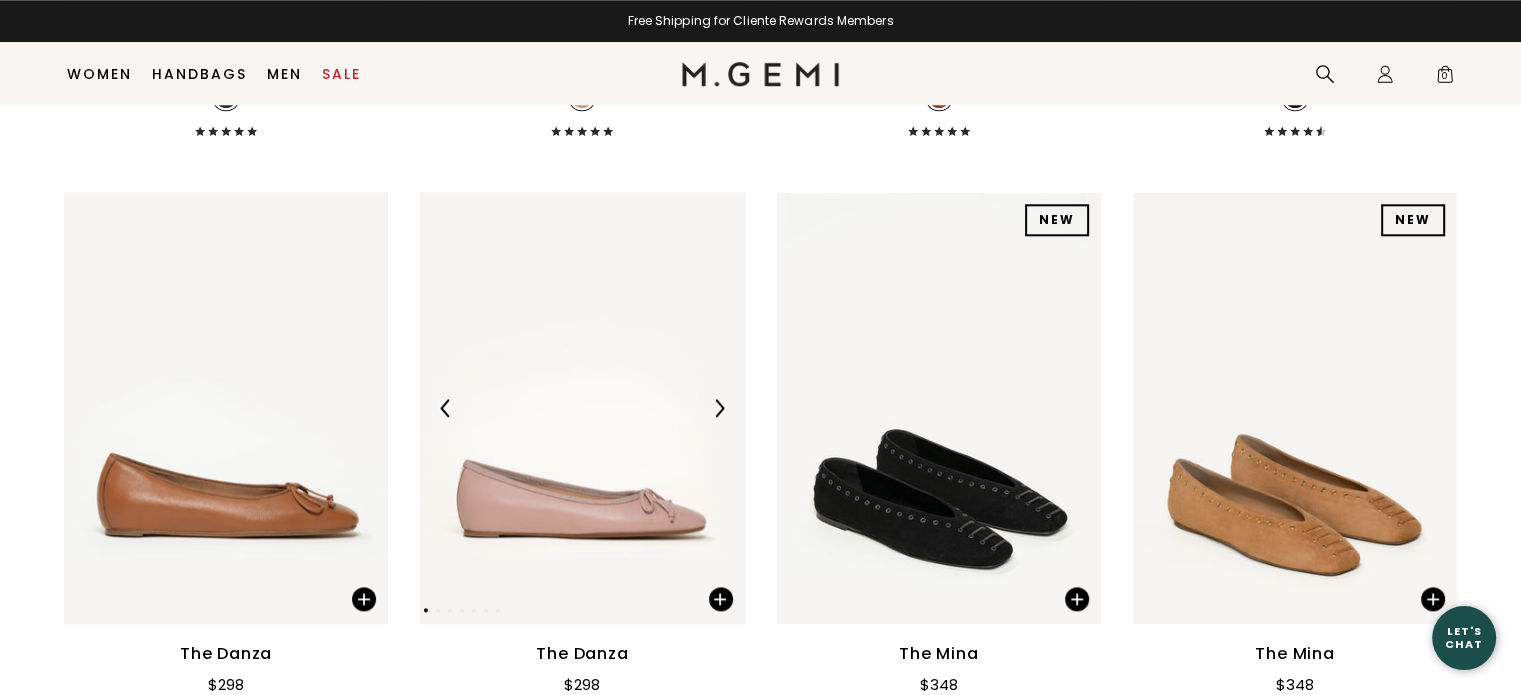 click at bounding box center [582, 408] 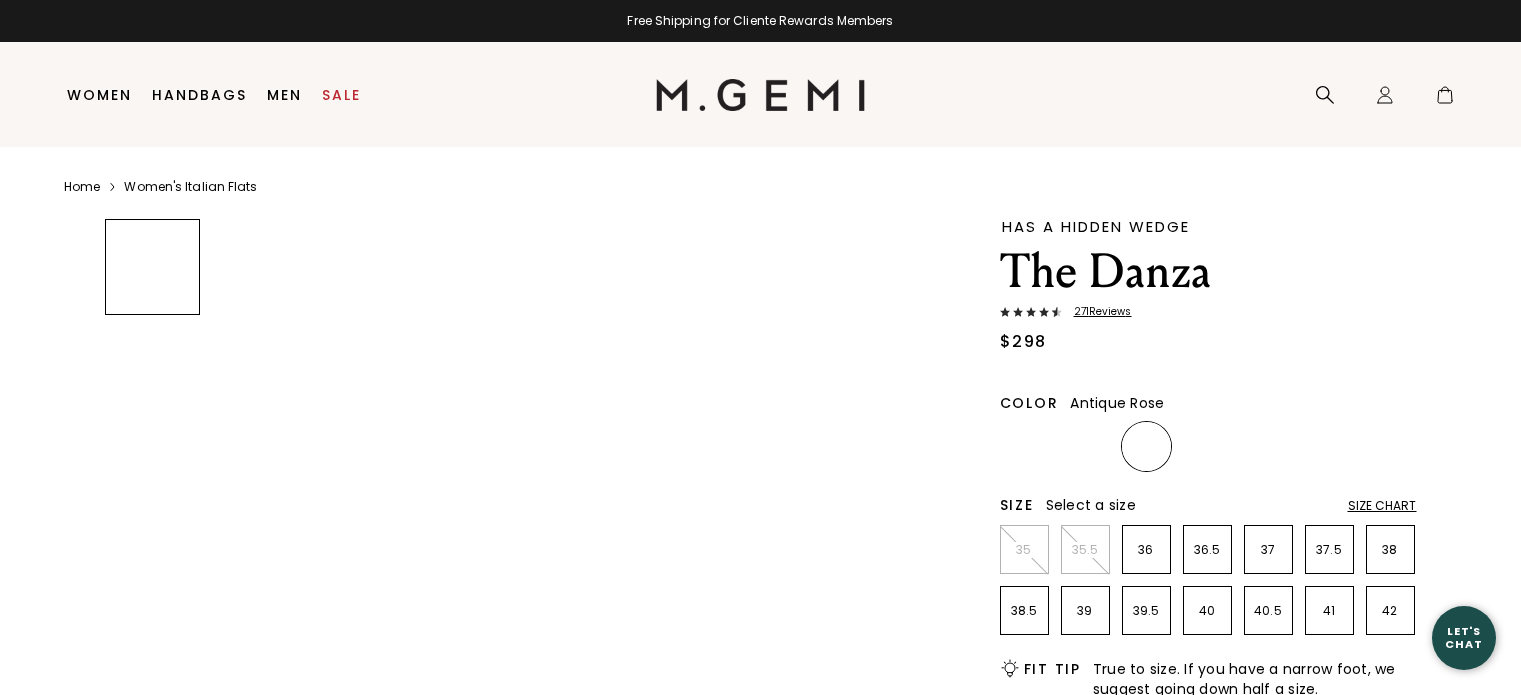 scroll, scrollTop: 0, scrollLeft: 0, axis: both 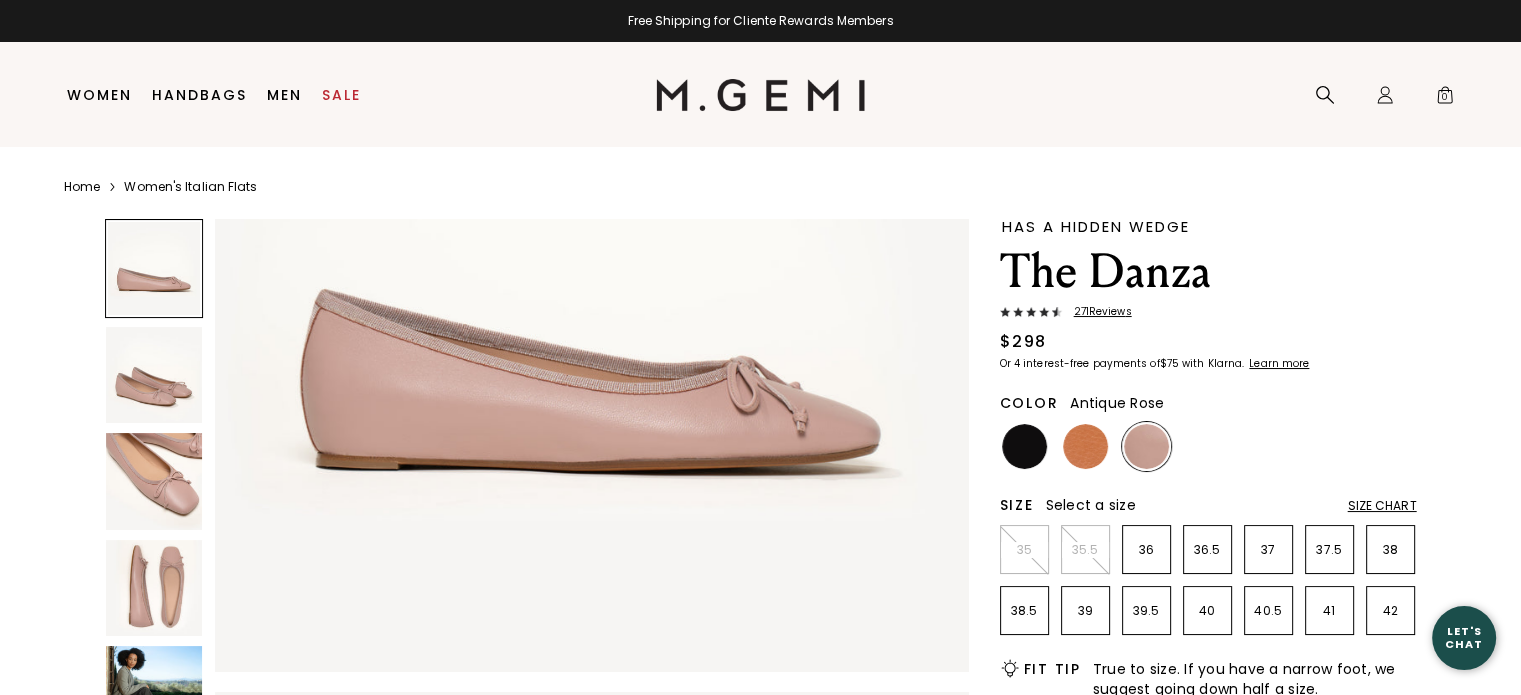 click at bounding box center (154, 588) 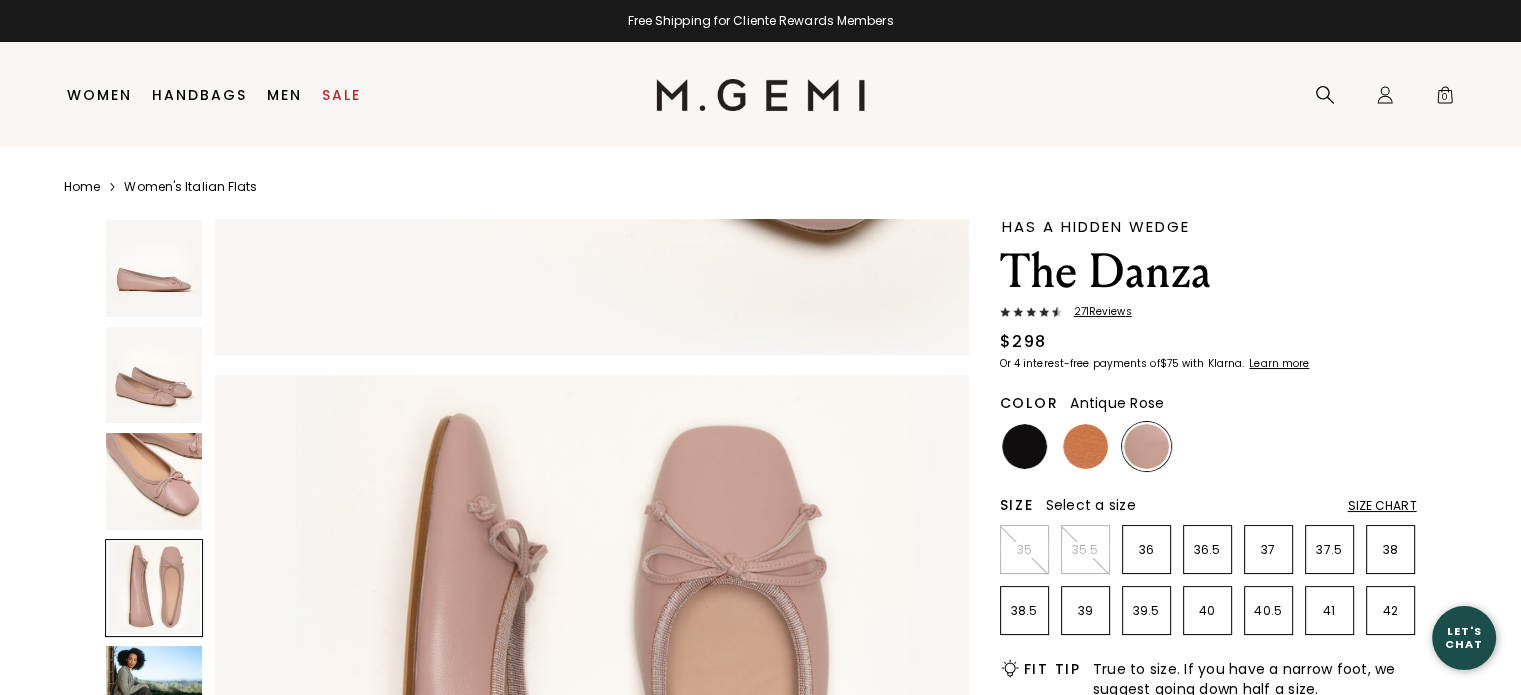 scroll, scrollTop: 2275, scrollLeft: 0, axis: vertical 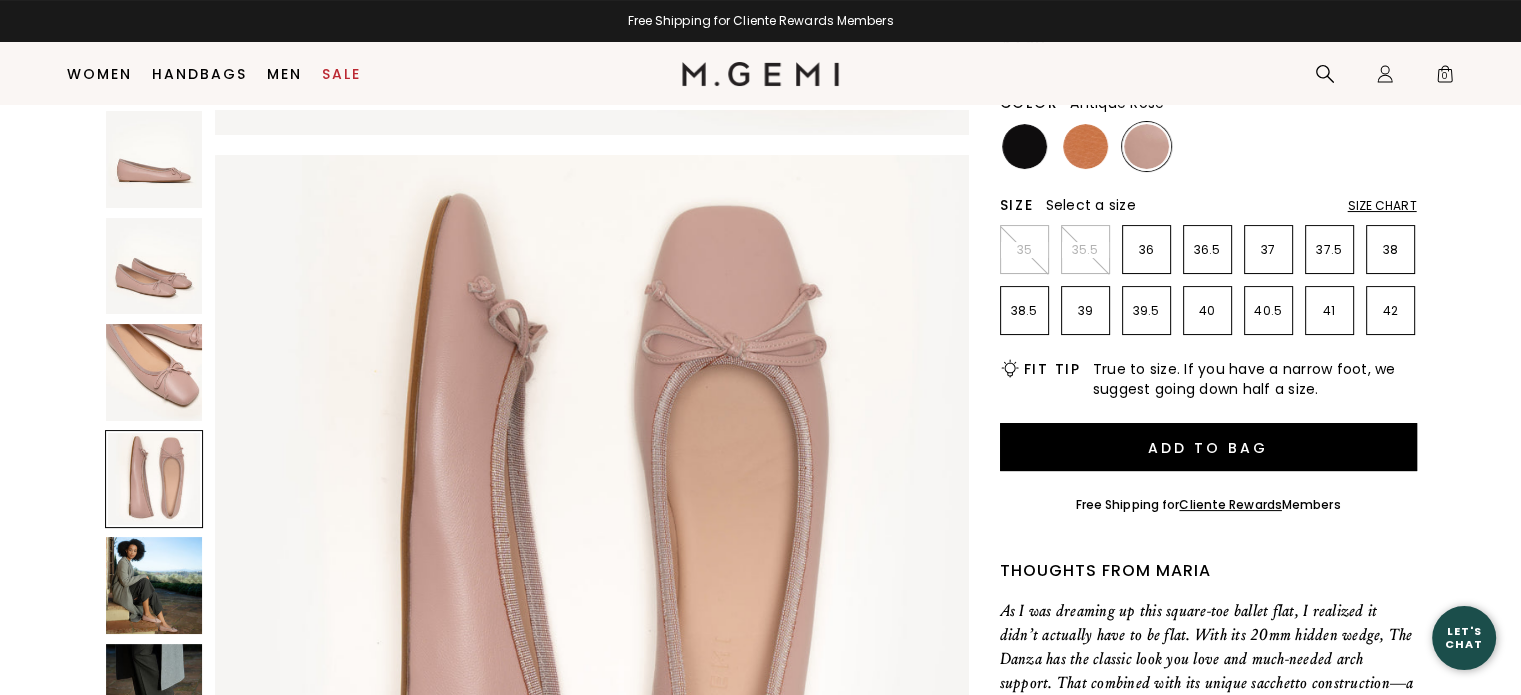 click at bounding box center [154, 585] 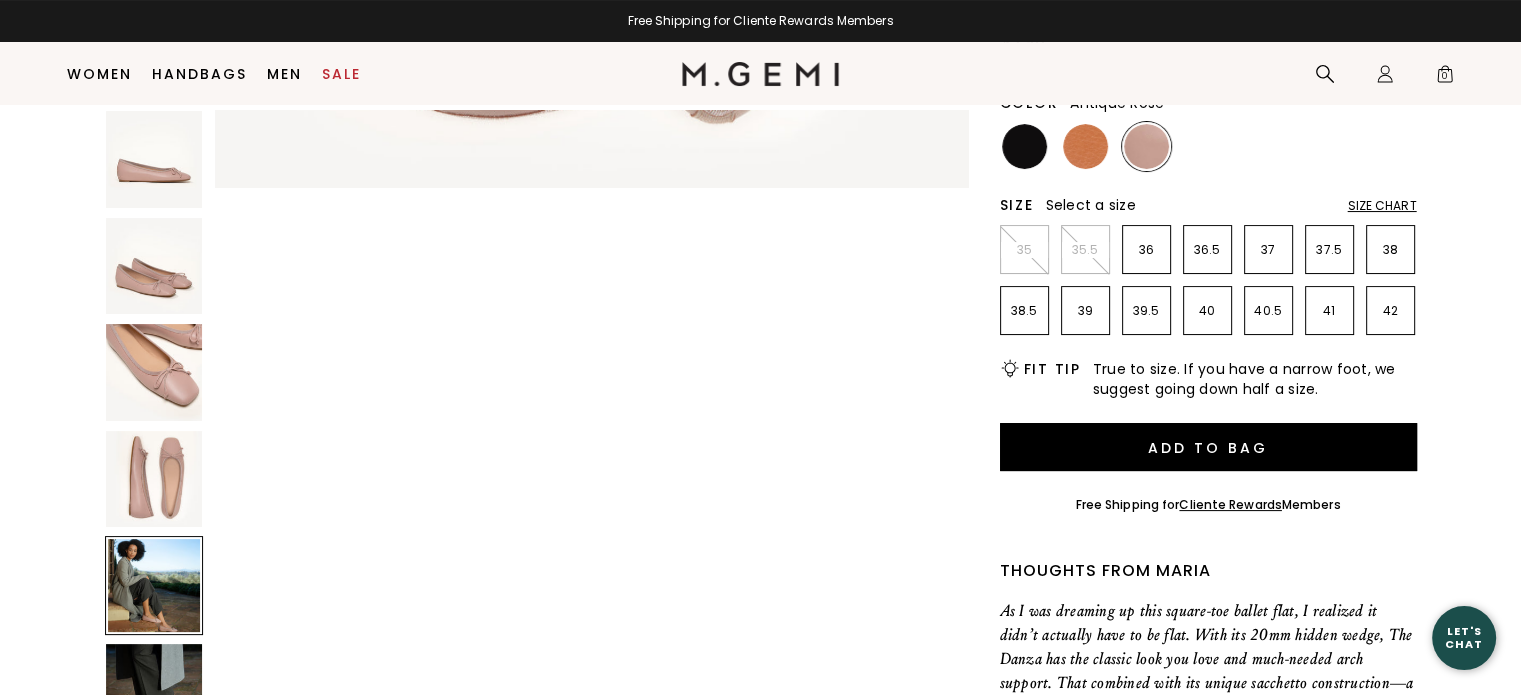 scroll, scrollTop: 3032, scrollLeft: 0, axis: vertical 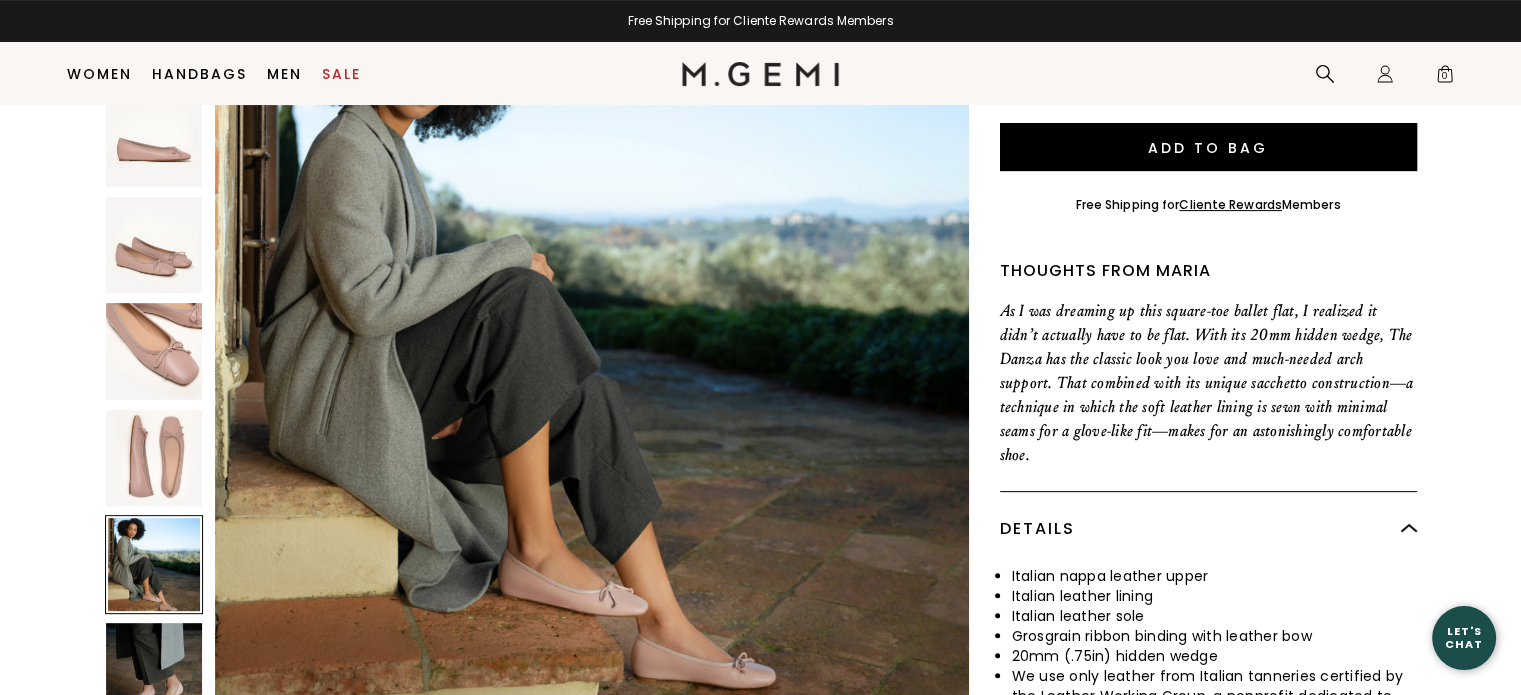 click at bounding box center (154, 564) 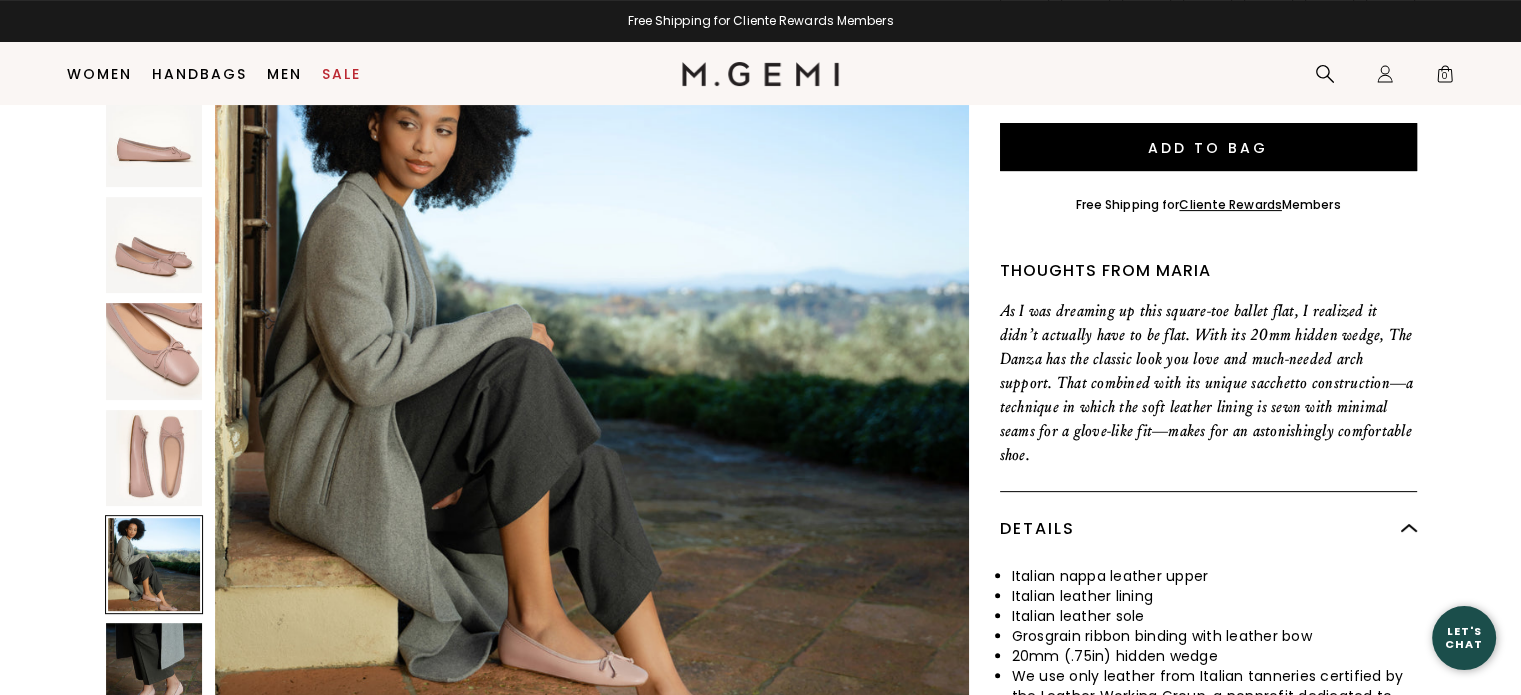 scroll, scrollTop: 3532, scrollLeft: 0, axis: vertical 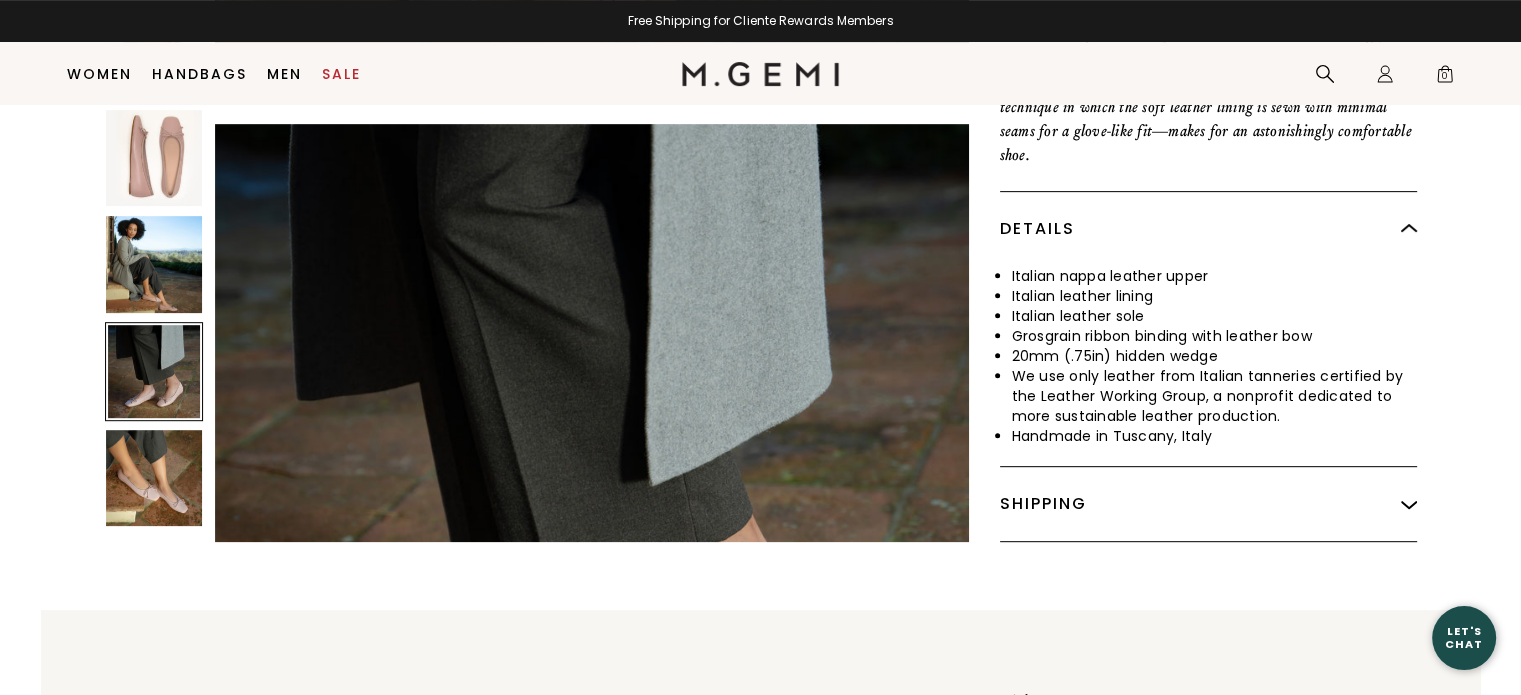 click at bounding box center (154, 478) 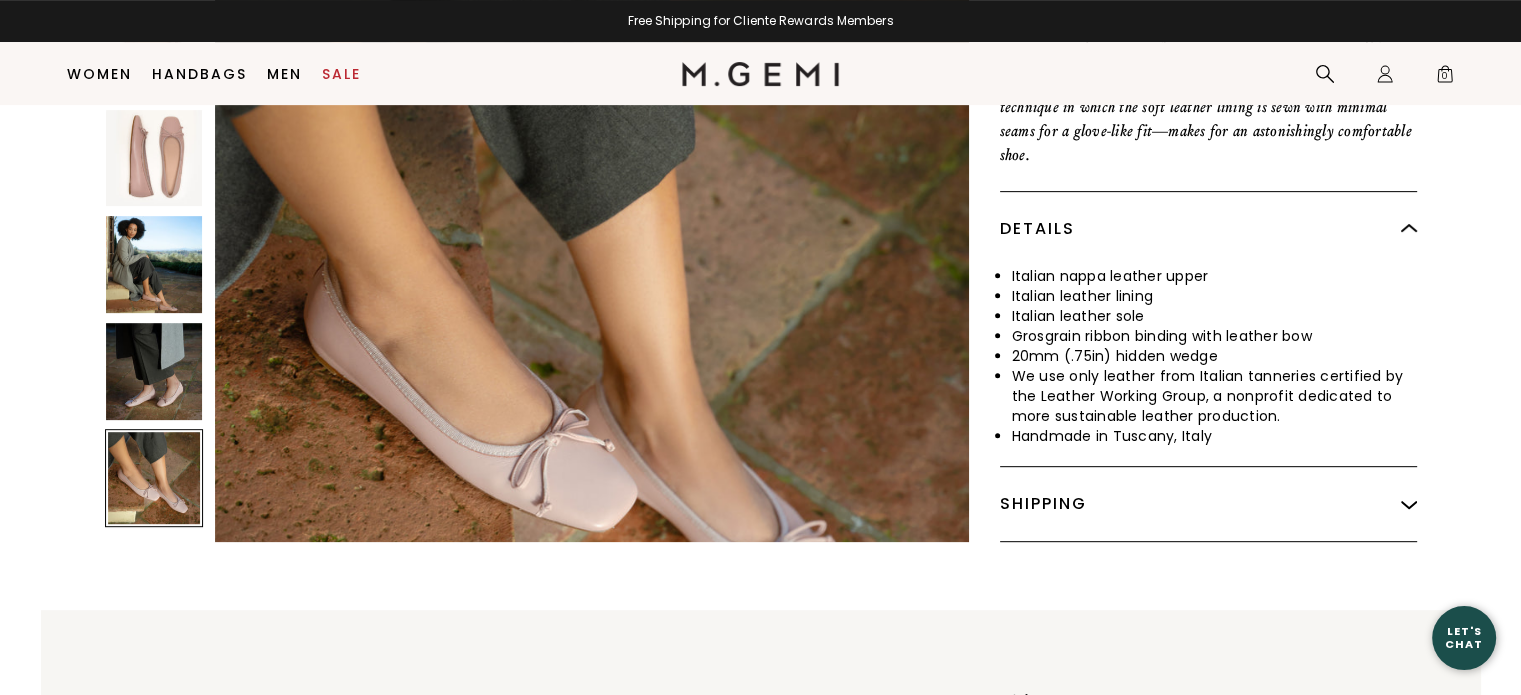 scroll, scrollTop: 4548, scrollLeft: 0, axis: vertical 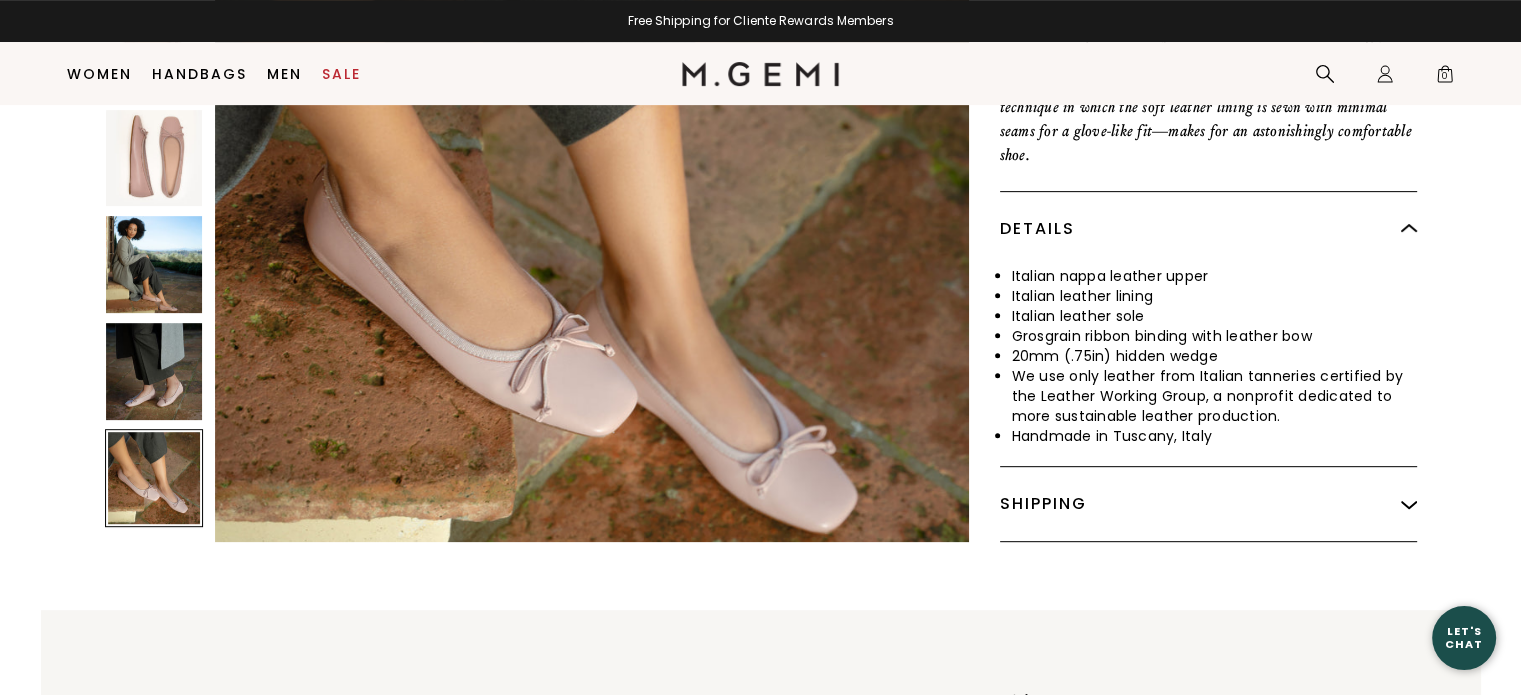 click at bounding box center [591, 257] 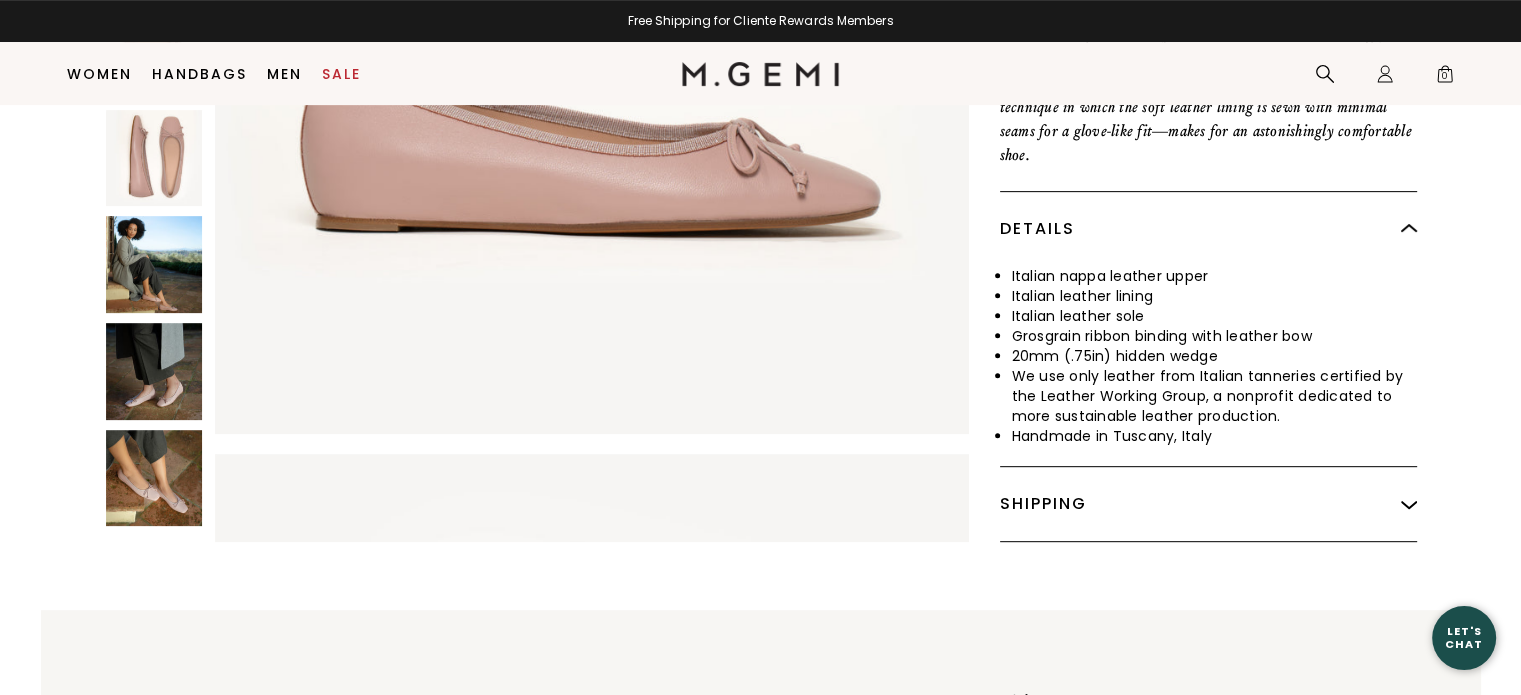 scroll, scrollTop: 0, scrollLeft: 0, axis: both 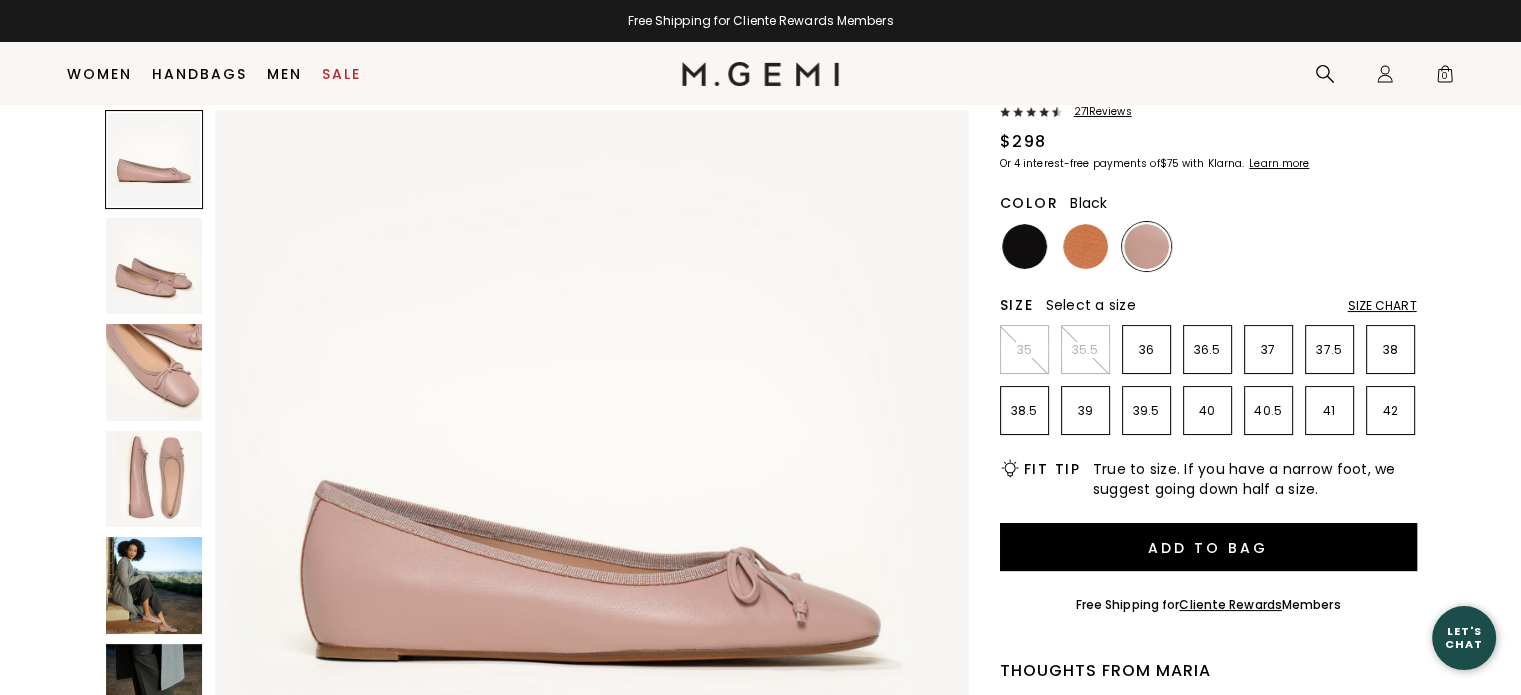 click at bounding box center [1024, 246] 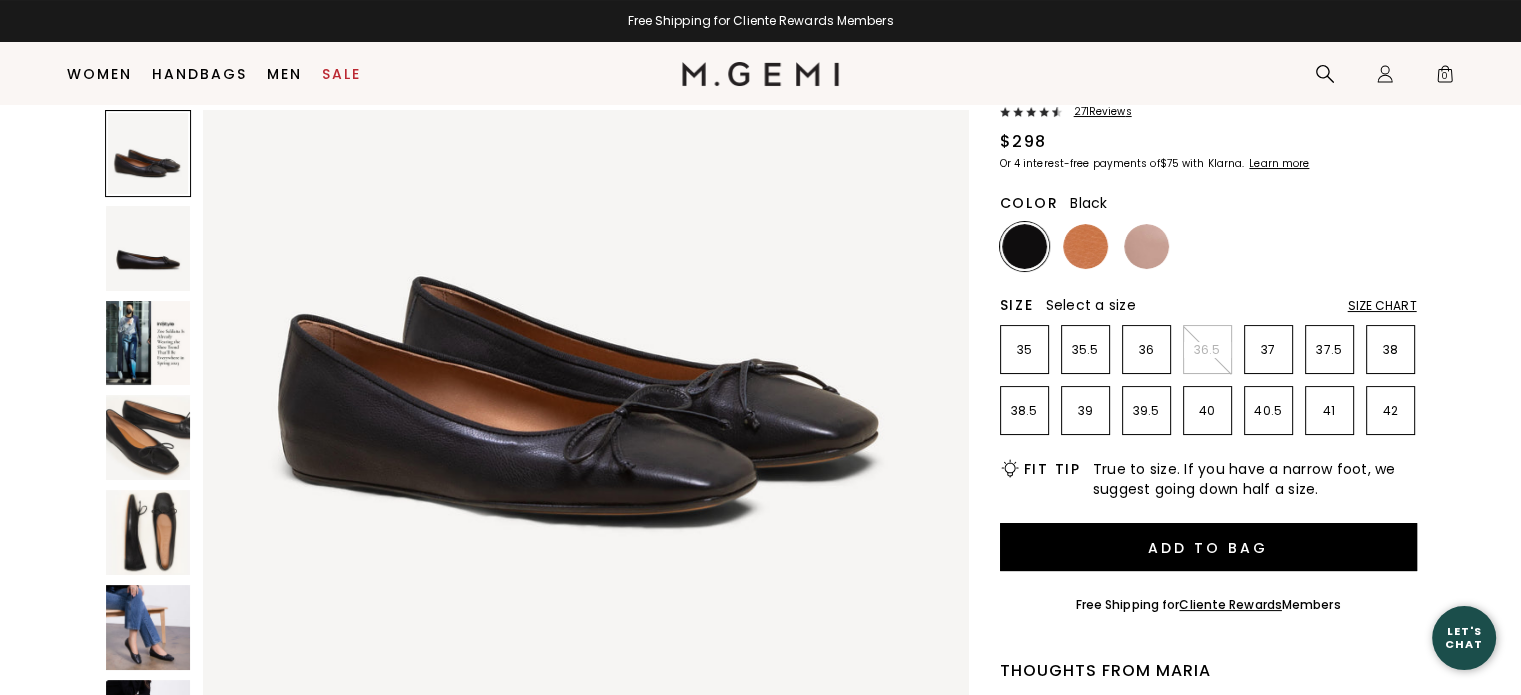 scroll, scrollTop: 400, scrollLeft: 0, axis: vertical 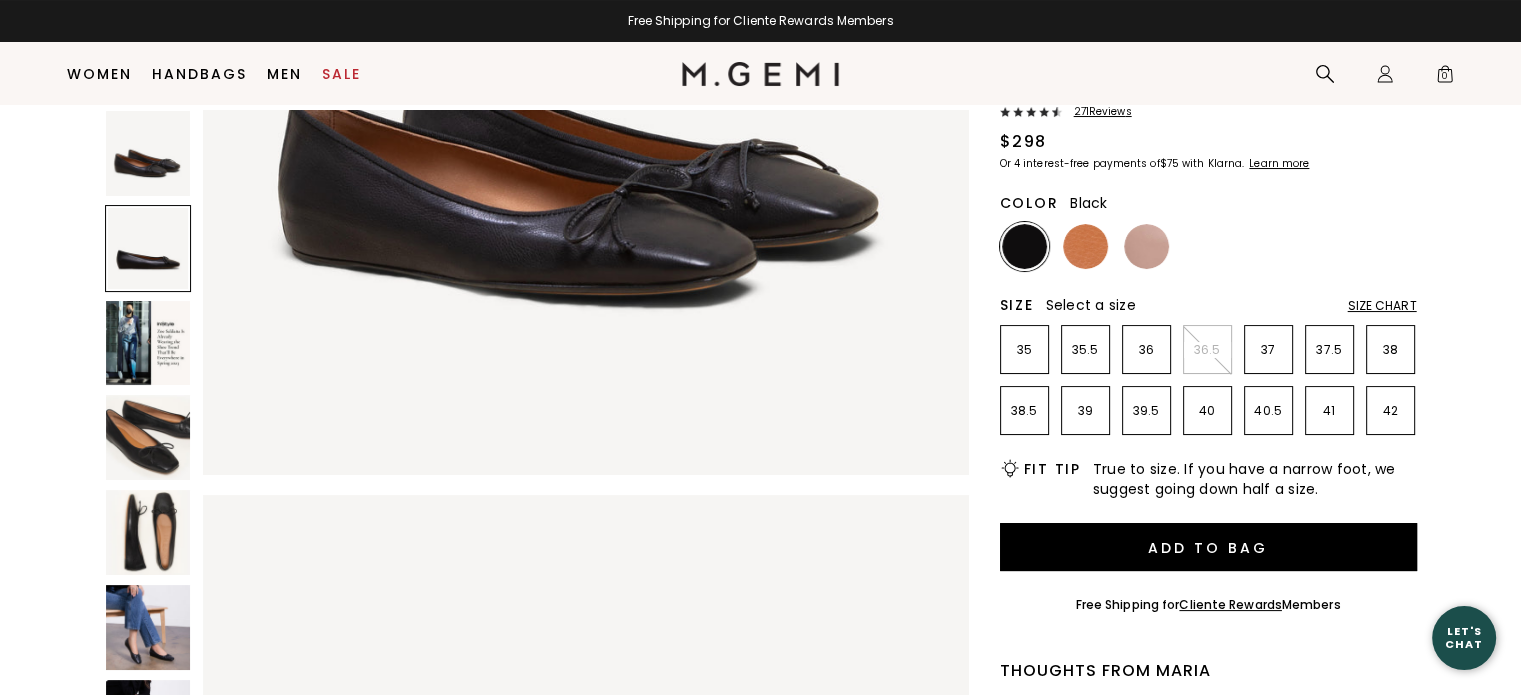 click at bounding box center (148, 532) 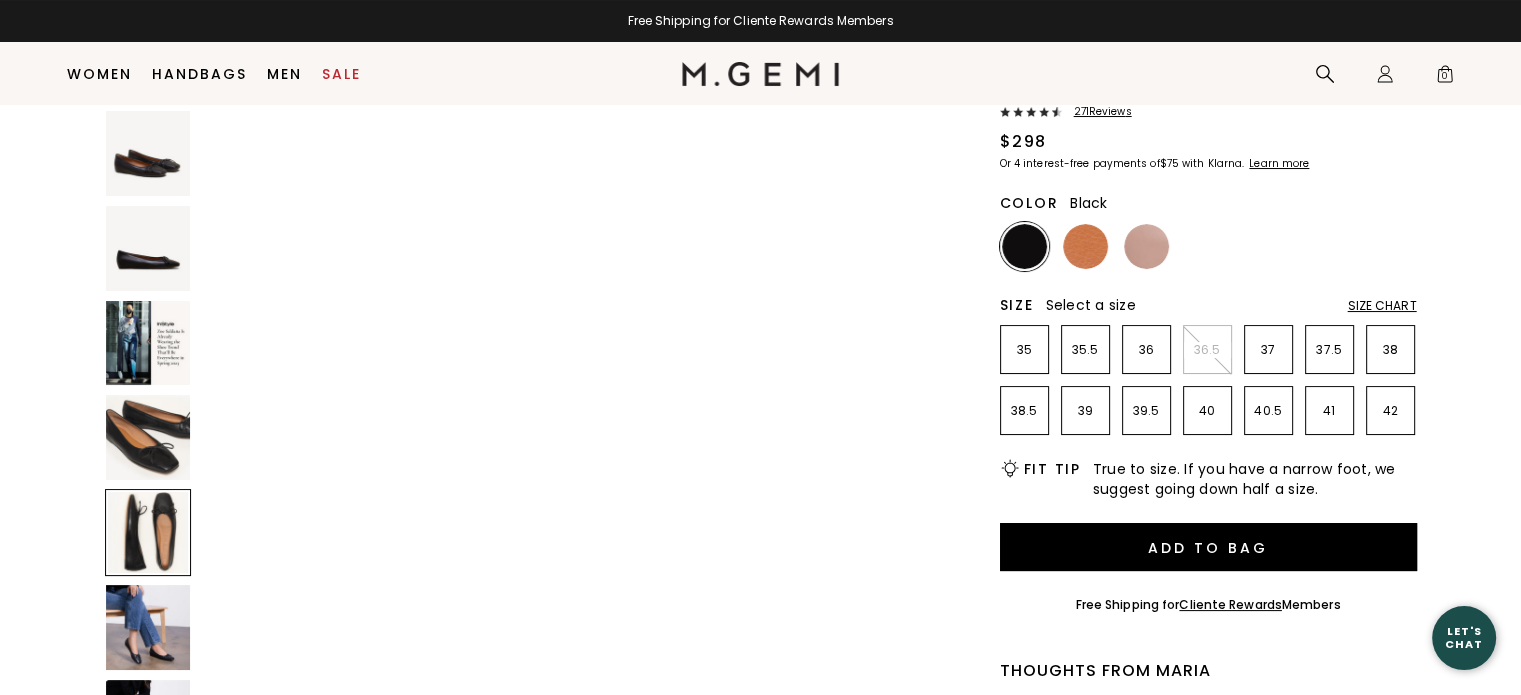 scroll, scrollTop: 3080, scrollLeft: 0, axis: vertical 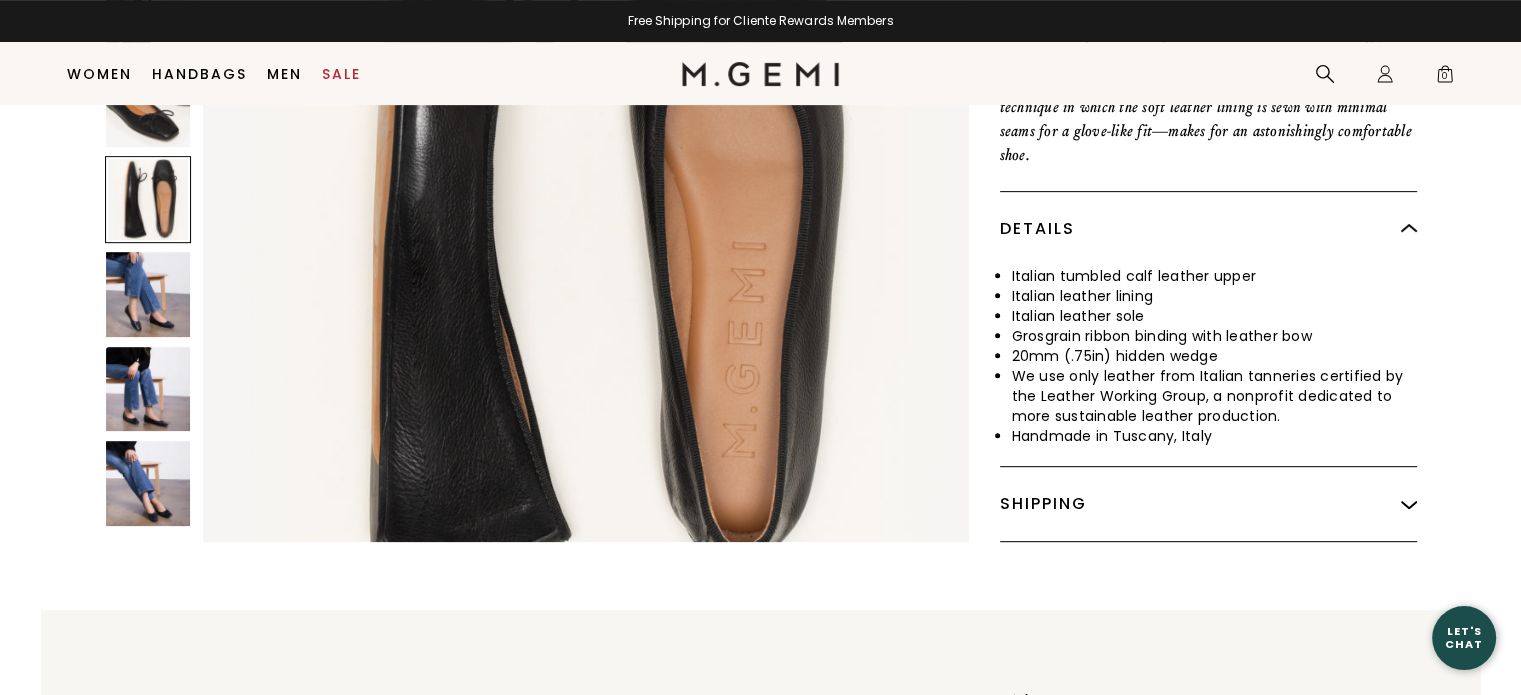 click at bounding box center [148, 483] 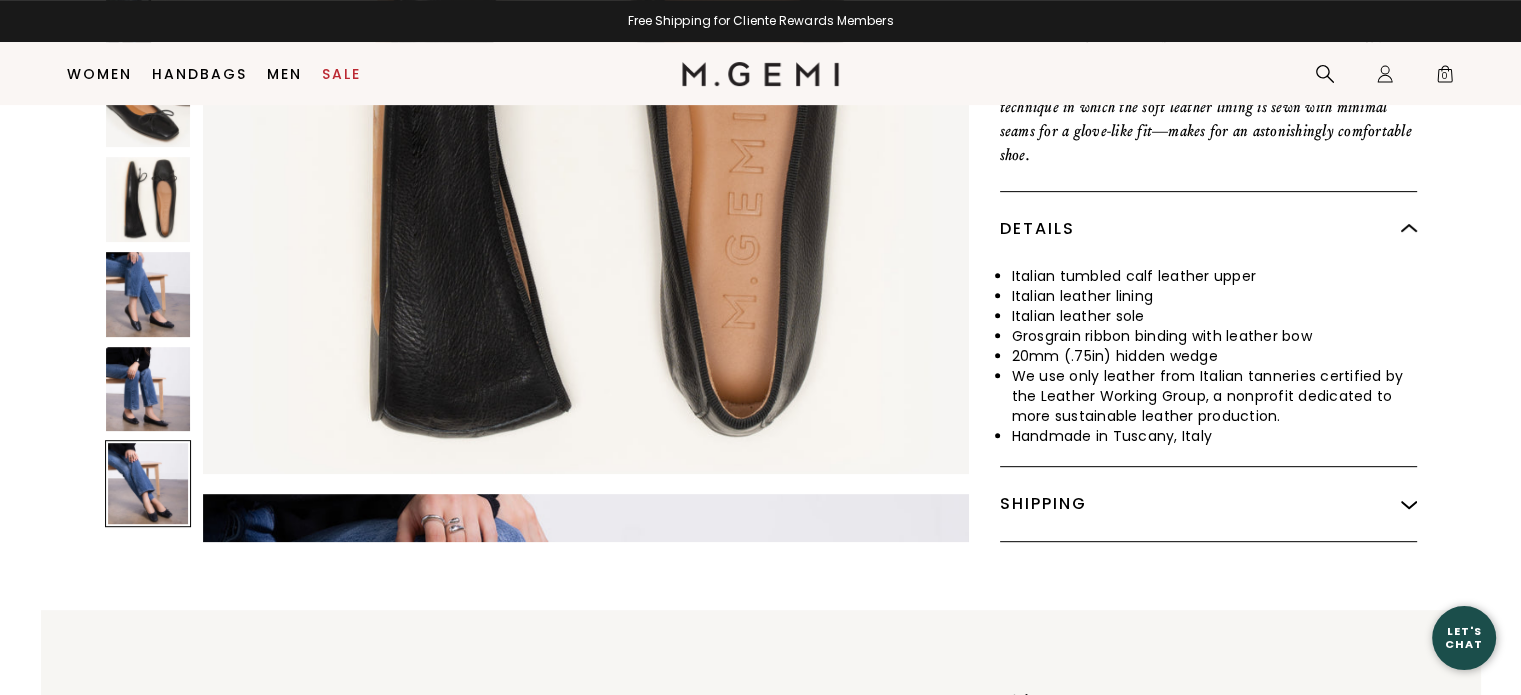 scroll, scrollTop: 0, scrollLeft: 0, axis: both 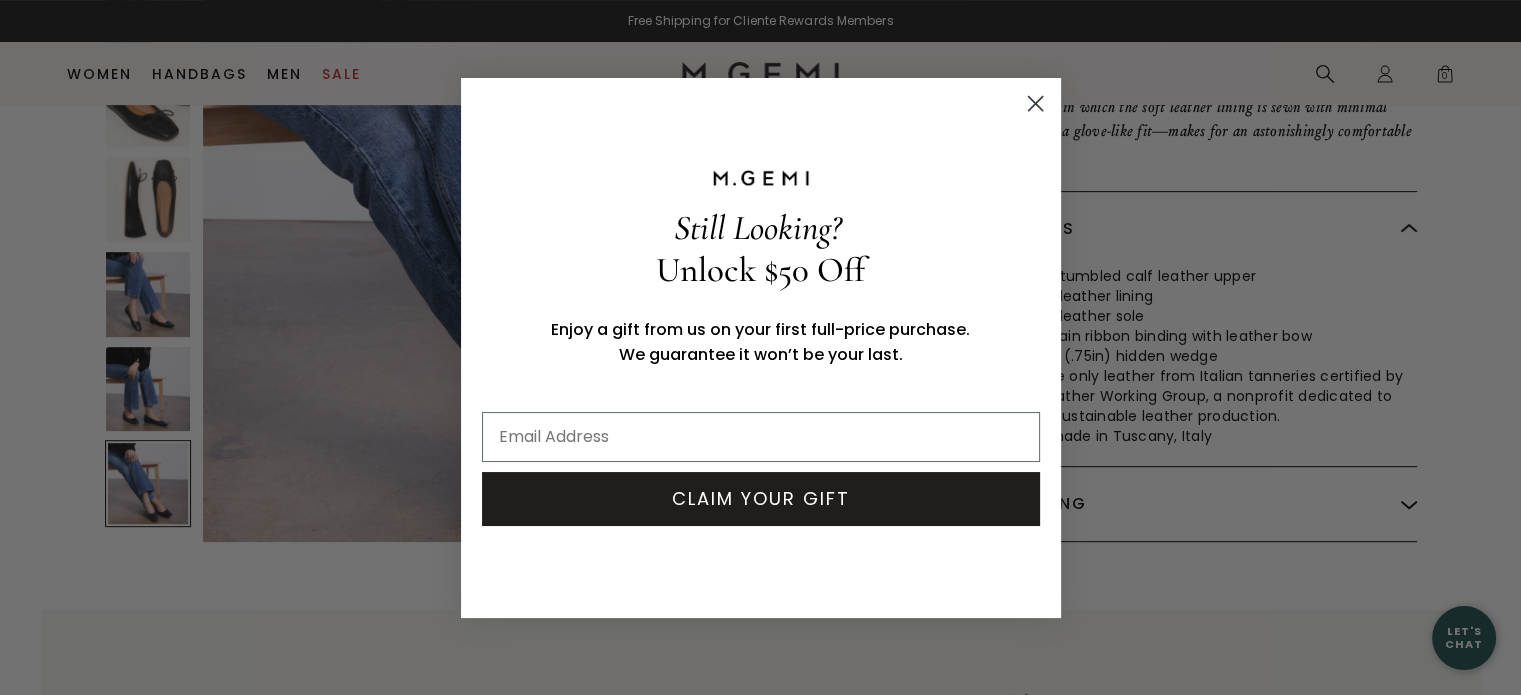 click 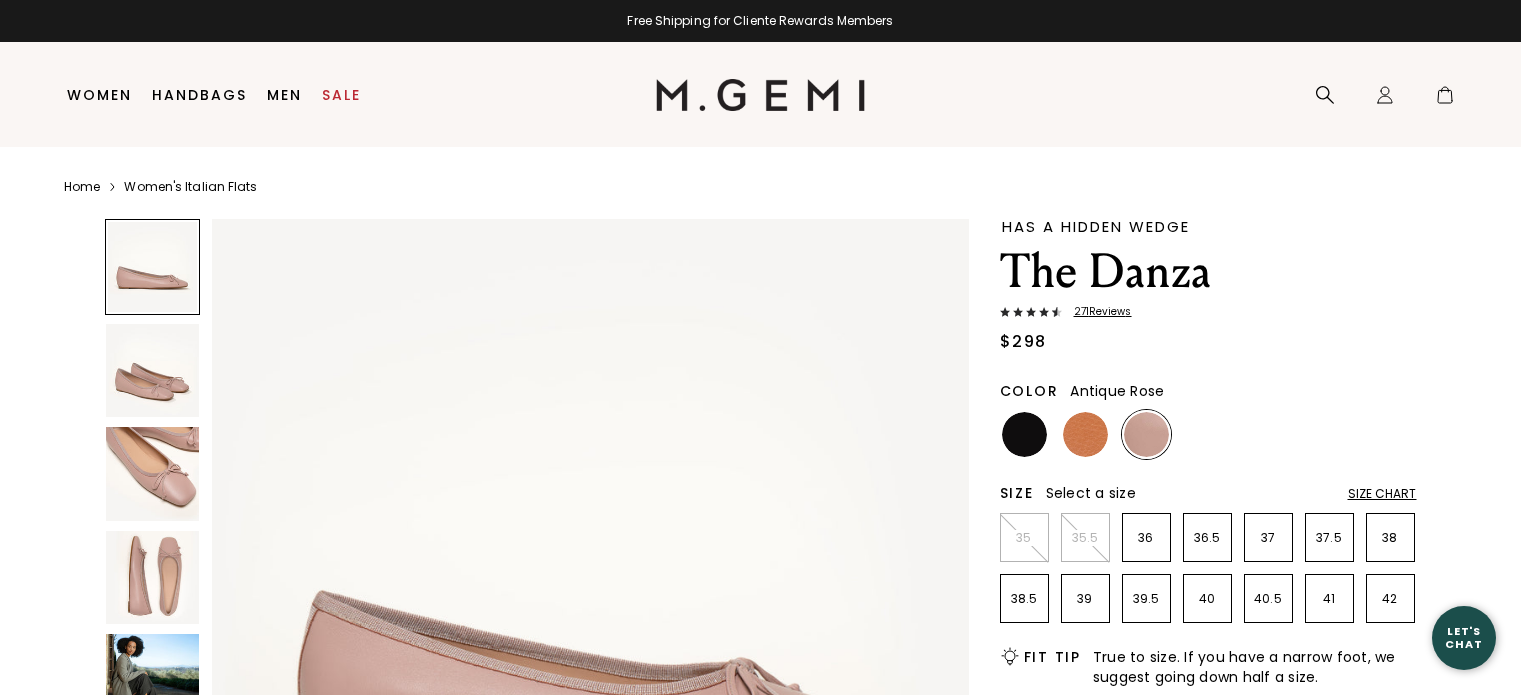 scroll, scrollTop: 0, scrollLeft: 0, axis: both 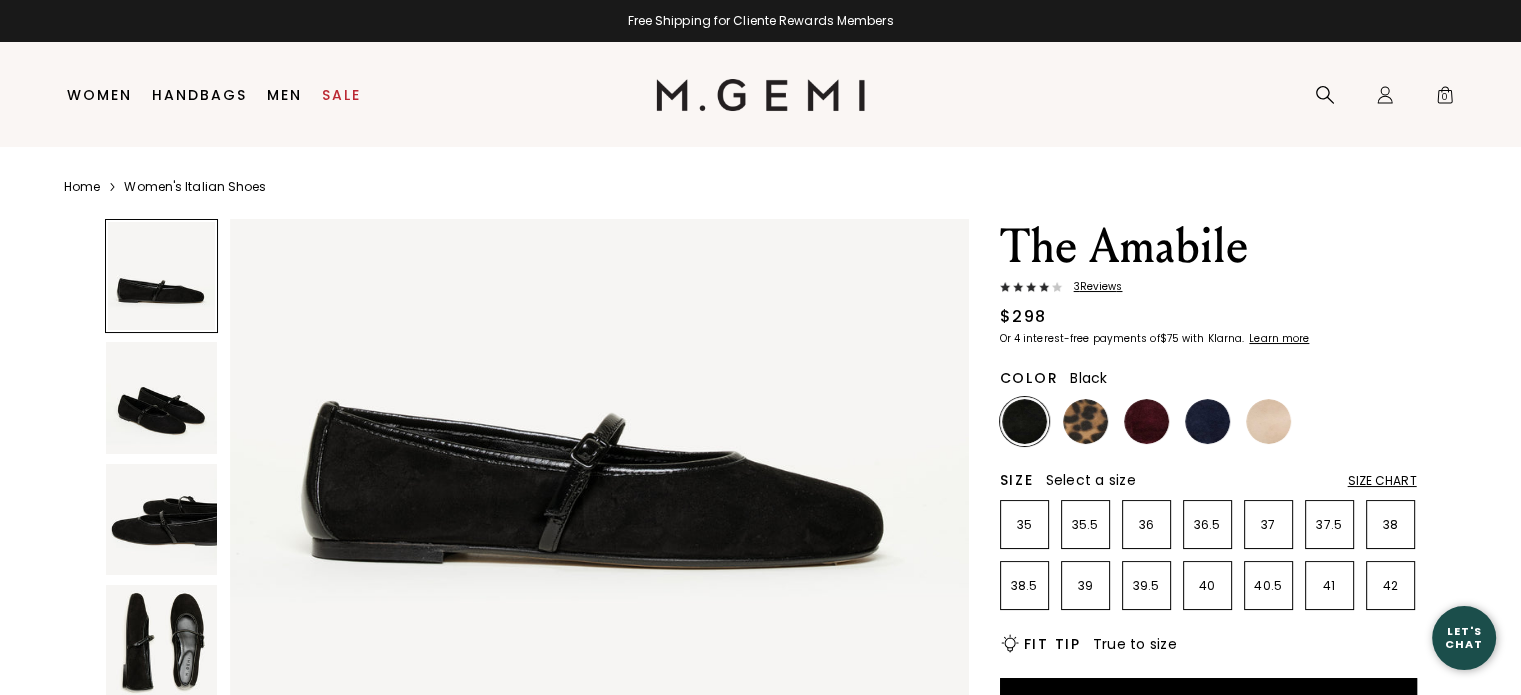 click at bounding box center (1024, 421) 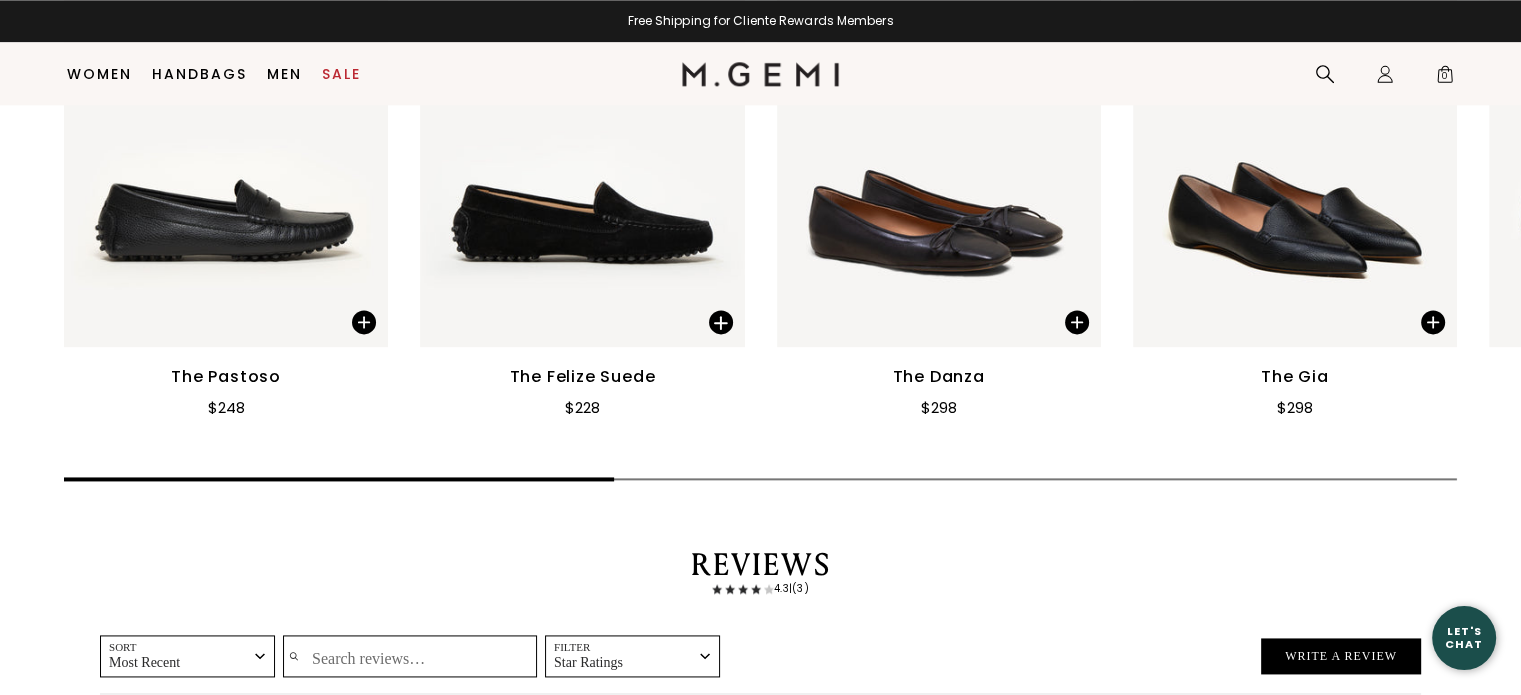 scroll, scrollTop: 2380, scrollLeft: 0, axis: vertical 